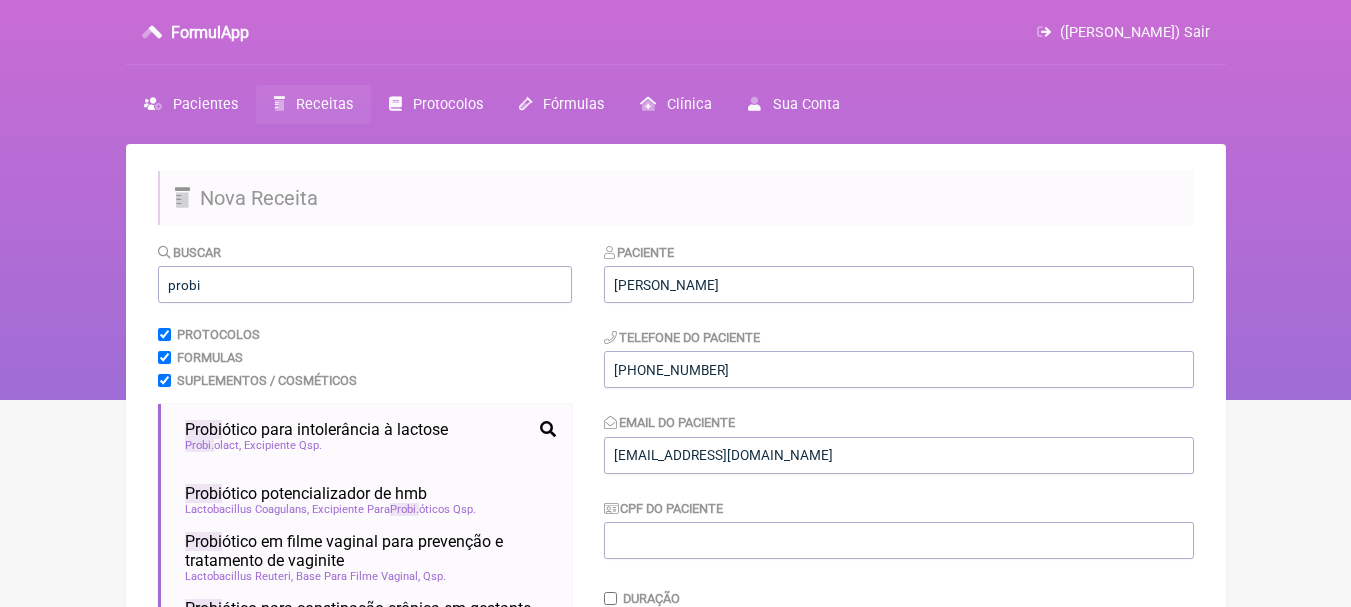 scroll, scrollTop: 13, scrollLeft: 0, axis: vertical 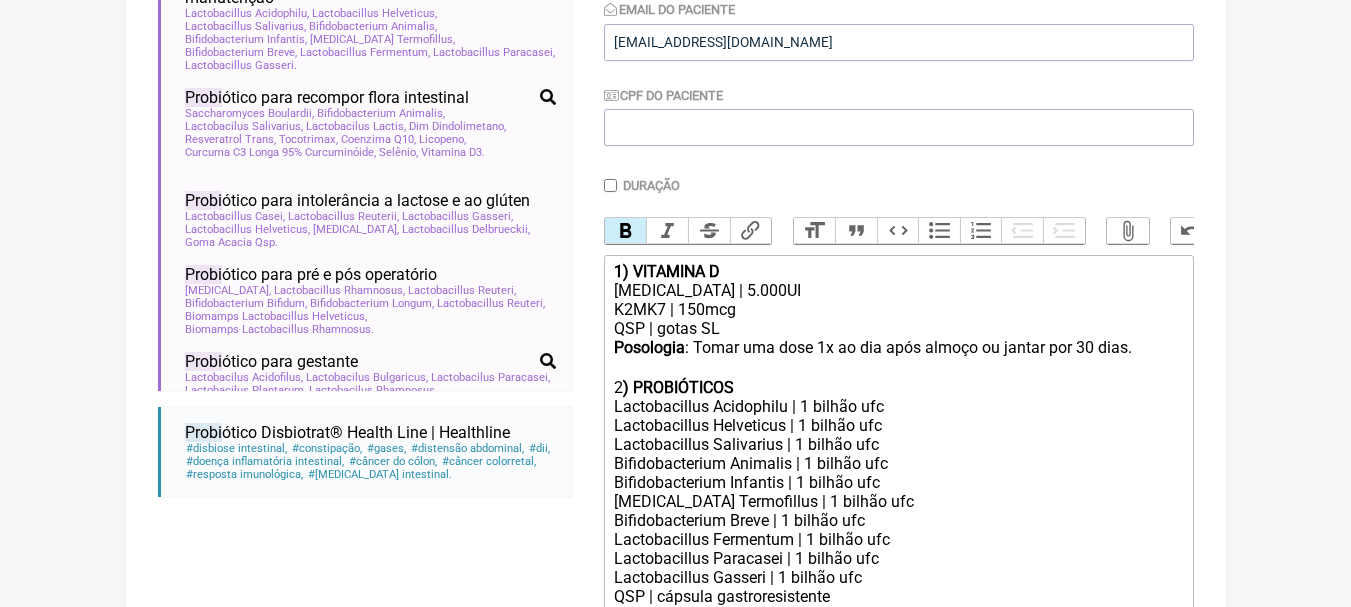 click on "Colecalciferol | 5.000UI" 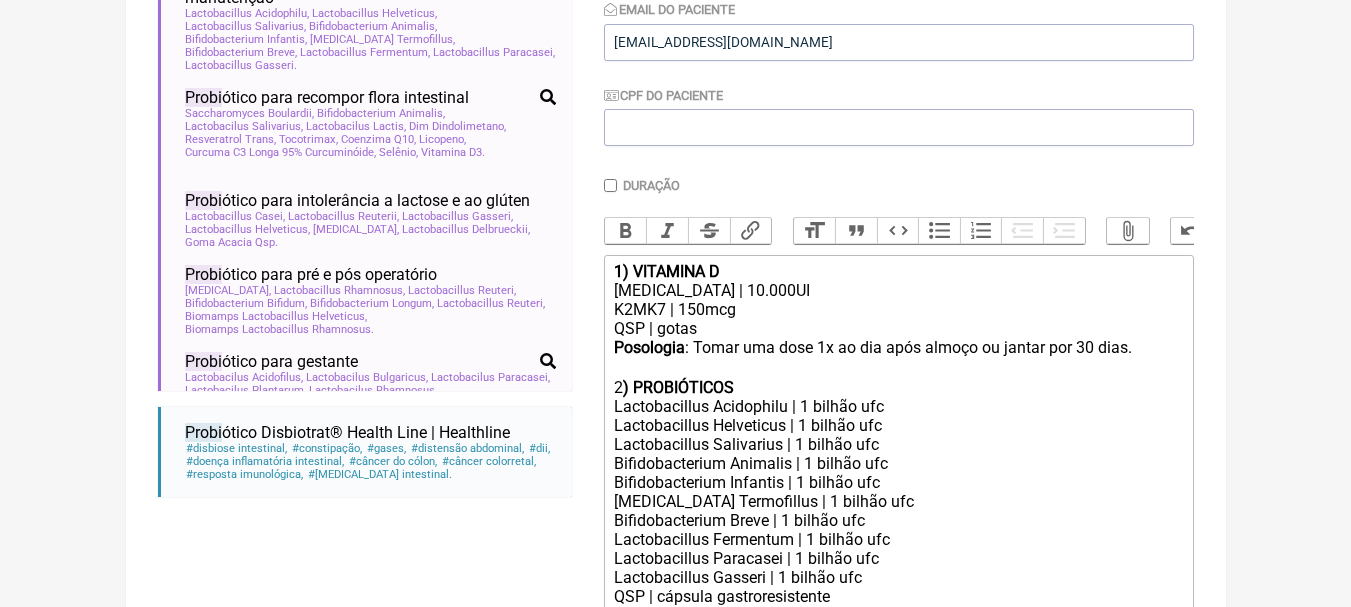 type on "<div><strong>1) VITAMINA D</strong></div><div>Colecalciferol | 10.000UI</div><div>K2MK7 | 150mcg</div><div>QSP | gotas SL</div><div><strong>Posologia</strong>: Tomar uma dose 1x ao dia após almoço ou jantar por 30 dias. ㅤ<br><br></div><div>2<strong>) PROBIÓTICOS</strong></div><div>Lactobacillus Acidophilu | 1 bilhão ufc</div><div>Lactobacillus Helveticus | 1 bilhão ufc</div><div>Lactobacillus Salivarius | 1 bilhão ufc</div><div>Bifidobacterium Animalis | 1 bilhão ufc</div><div>Bifidobacterium Infantis | 1 bilhão ufc</div><div>Streptococcus Termofillus | 1 bilhão ufc</div><div>Bifidobacterium Breve | 1 bilhão ufc</div><div>Lactobacillus Fermentum | 1 bilhão ufc</div><div>Lactobacillus Paracasei | 1 bilhão ufc</div><div>Lactobacillus Gasseri | 1 bilhão ufc<br>QSP | cápsula gastroresistente</div><div><strong>Posologia</strong>: Tomar 1 dose à noite junto ao jantar por 30 dias.<br><br></div>" 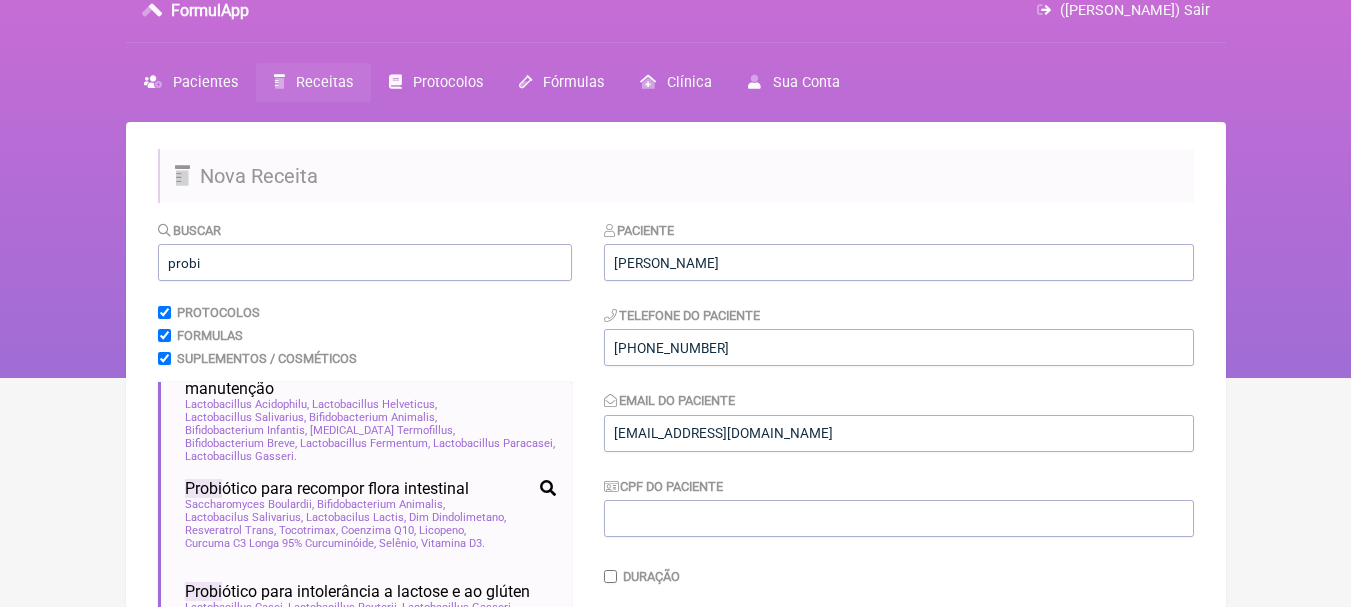 scroll, scrollTop: 13, scrollLeft: 0, axis: vertical 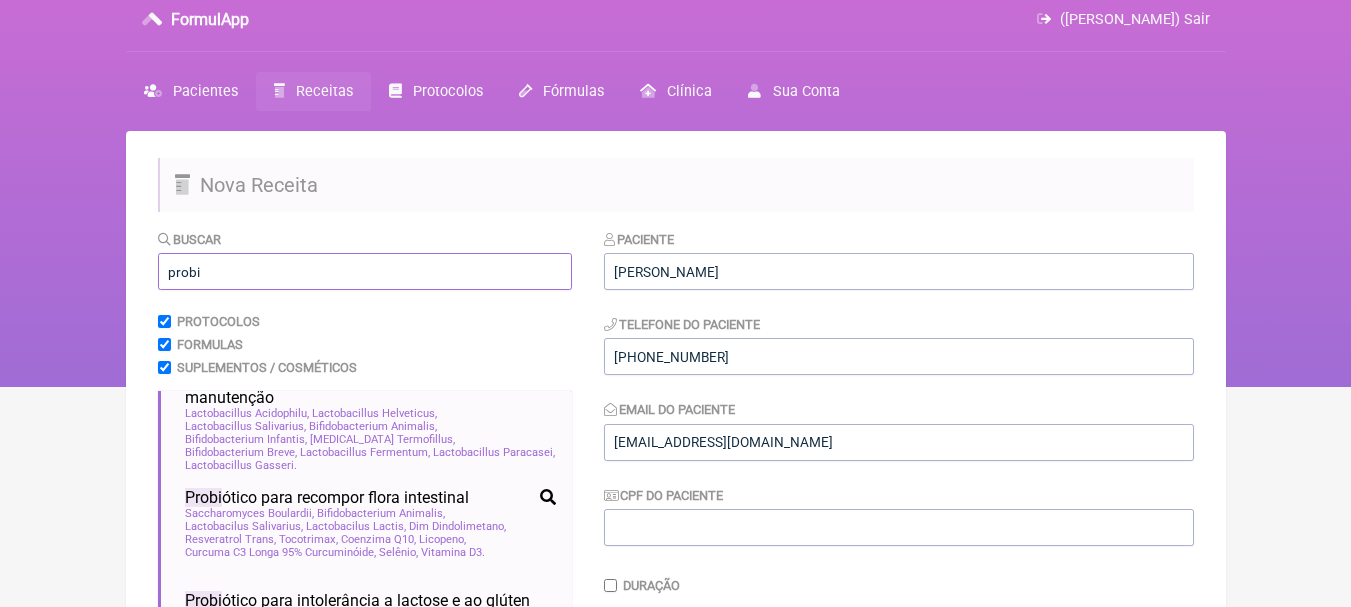 drag, startPoint x: 320, startPoint y: 264, endPoint x: 0, endPoint y: 265, distance: 320.00156 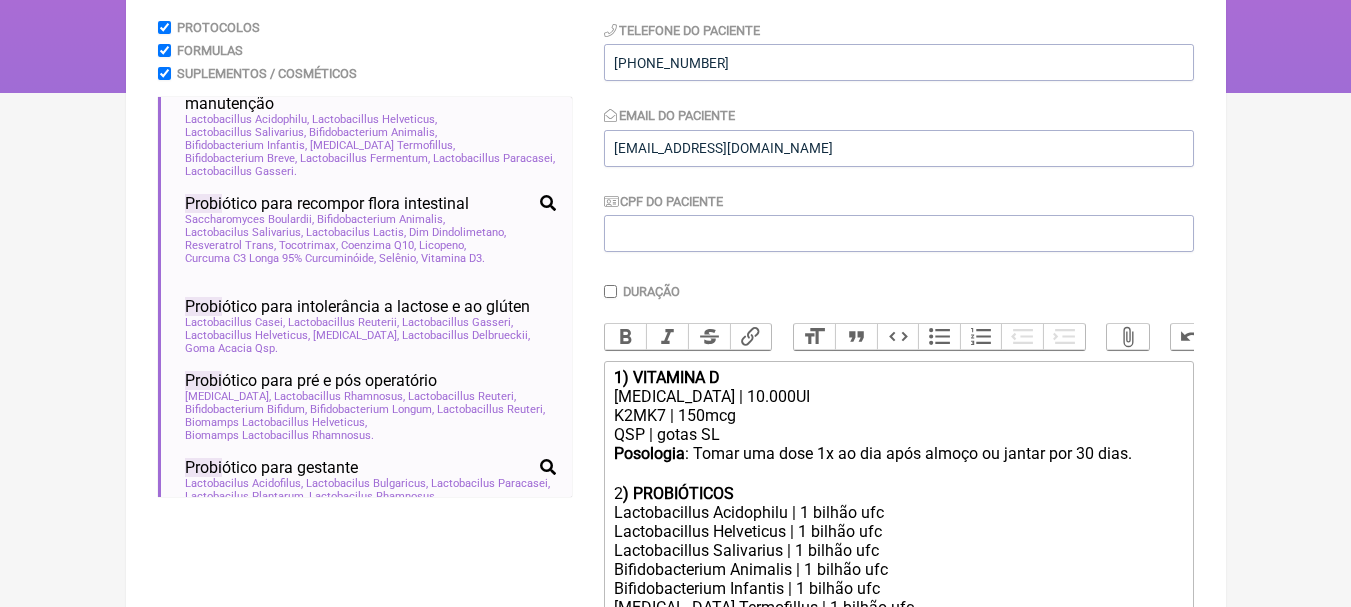 scroll, scrollTop: 313, scrollLeft: 0, axis: vertical 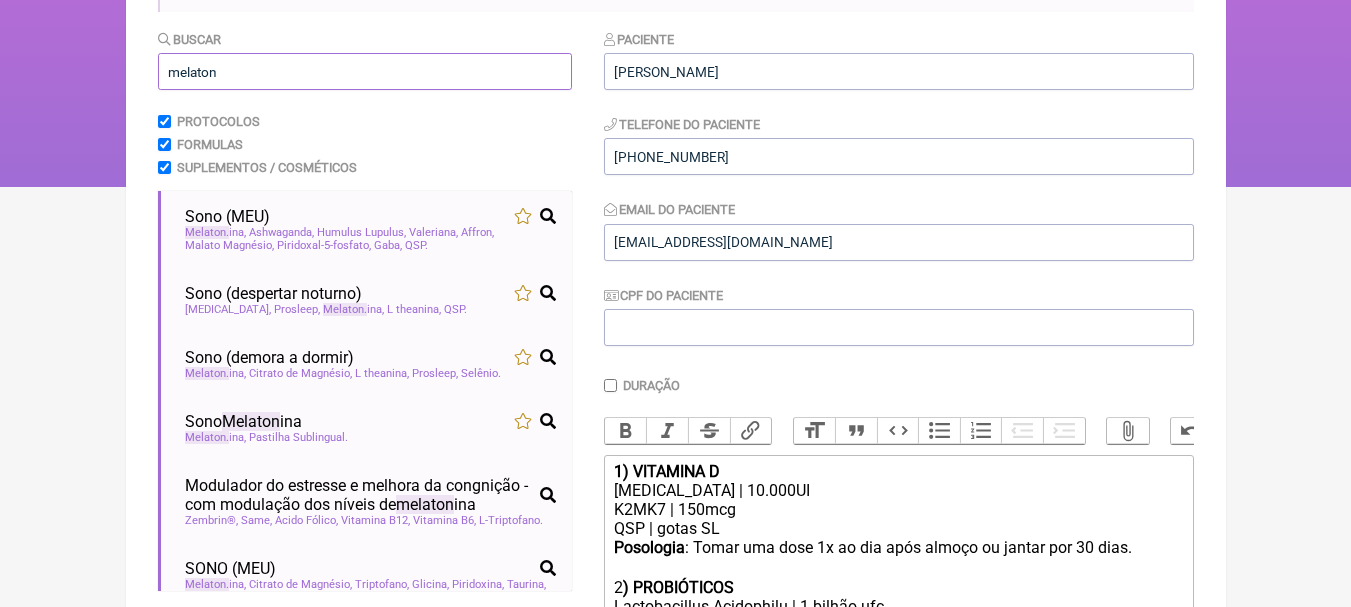 type on "melaton" 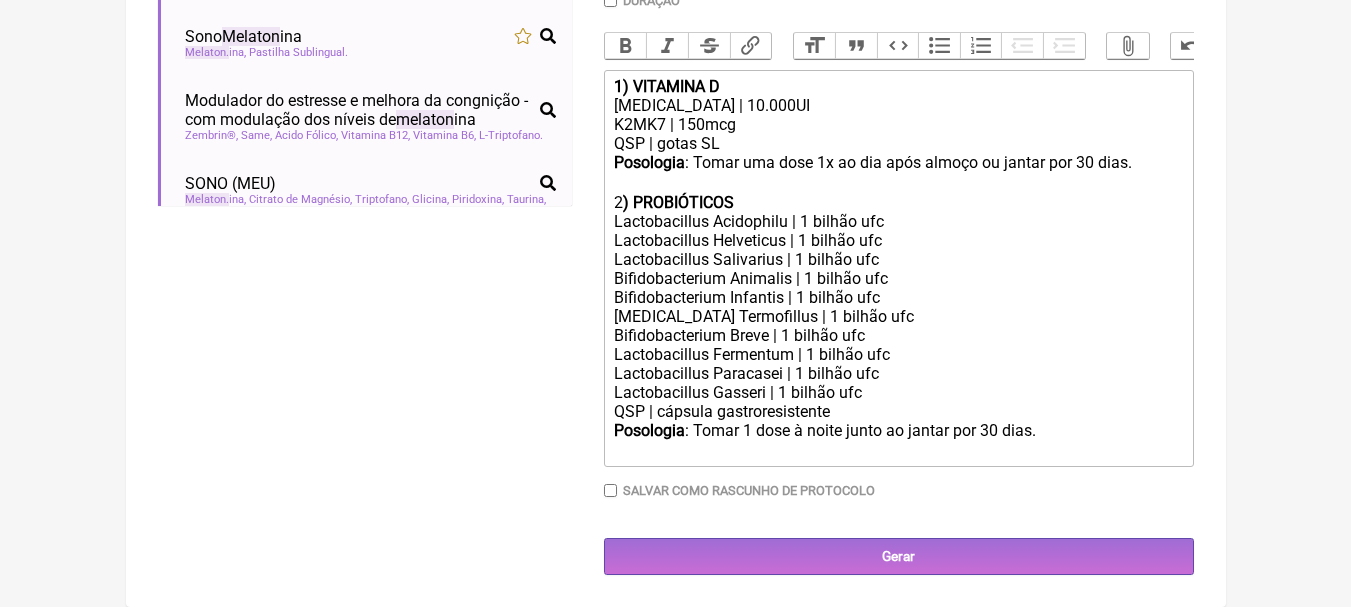 scroll, scrollTop: 613, scrollLeft: 0, axis: vertical 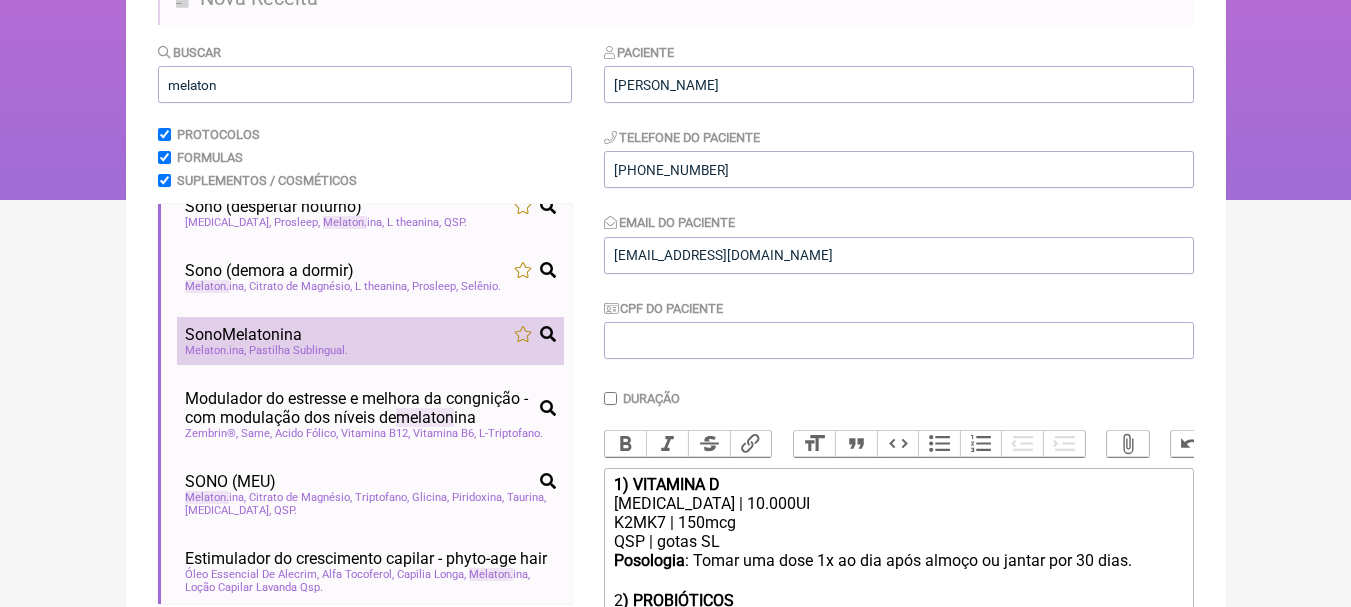 click on "Sono  Melaton ina" at bounding box center (370, 334) 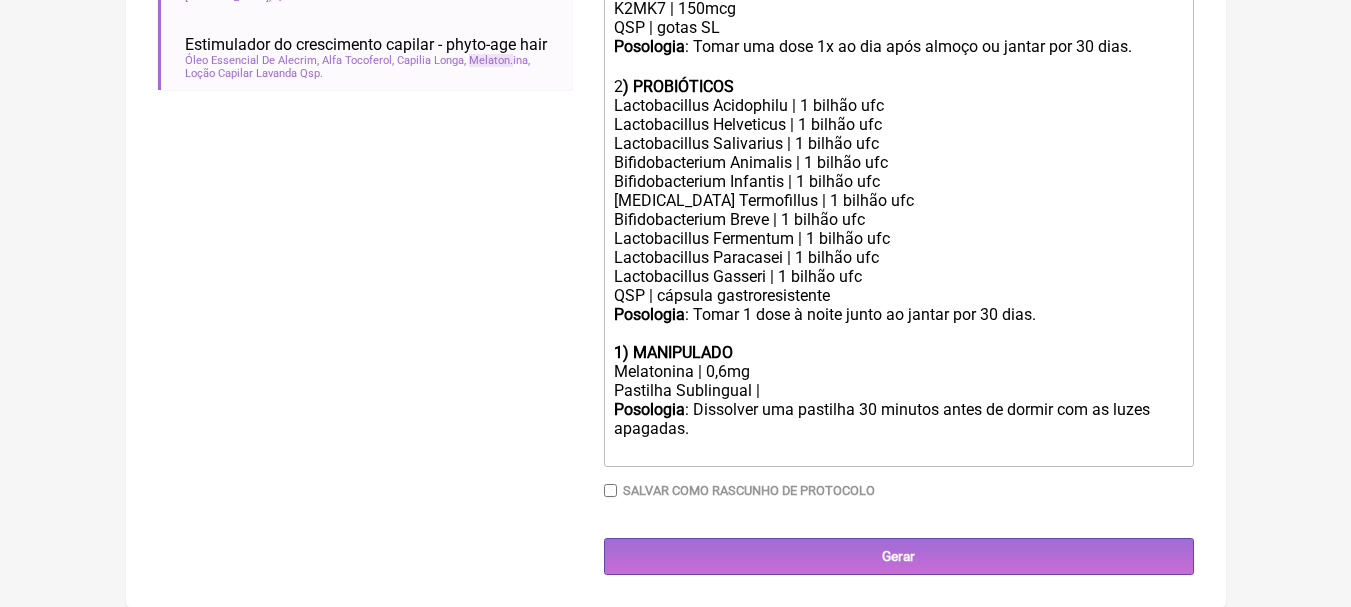 scroll, scrollTop: 729, scrollLeft: 0, axis: vertical 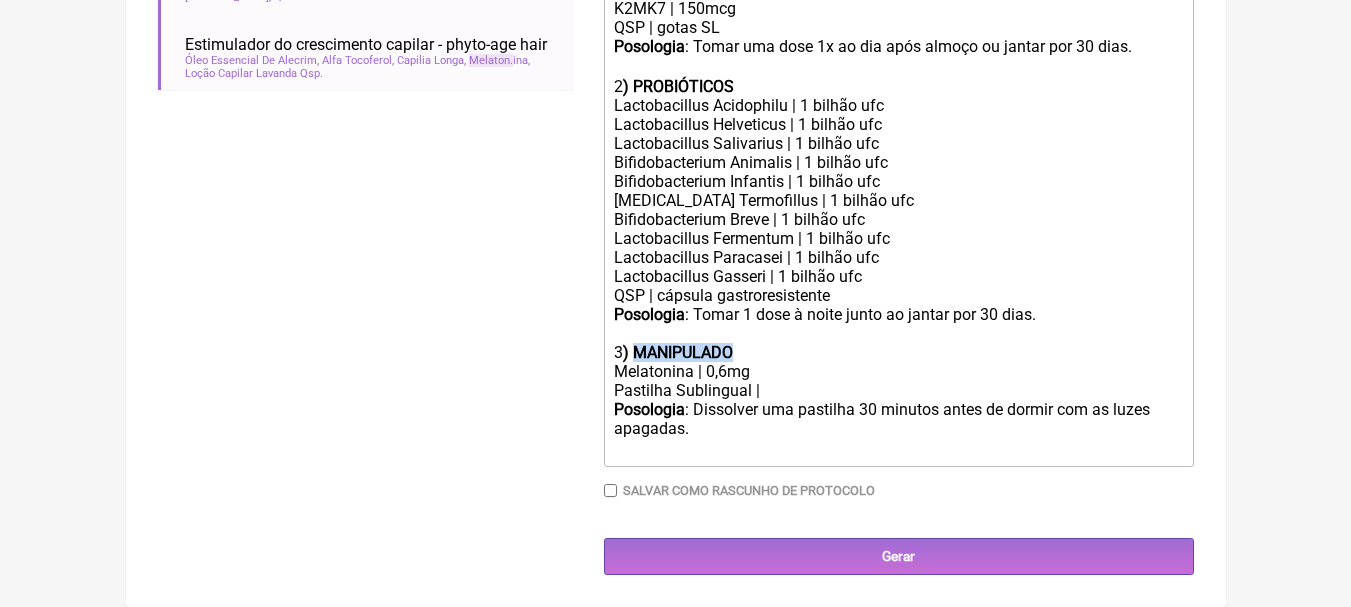drag, startPoint x: 762, startPoint y: 351, endPoint x: 636, endPoint y: 351, distance: 126 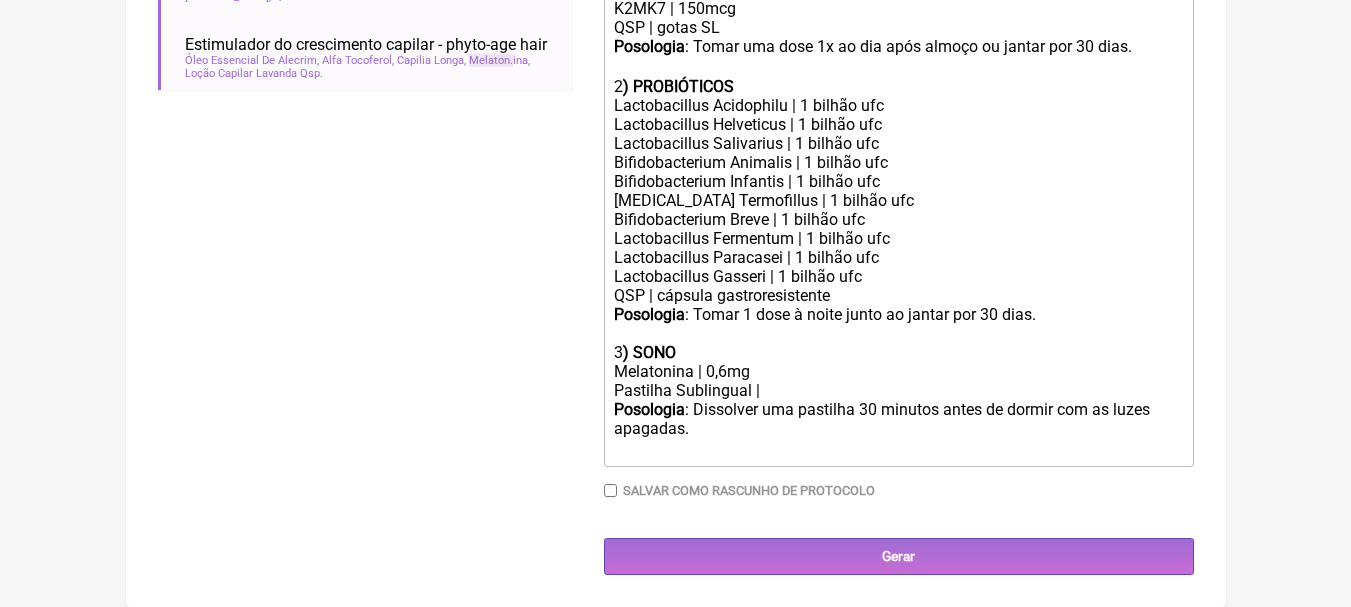 click on "Melatonina | 0,6mg" 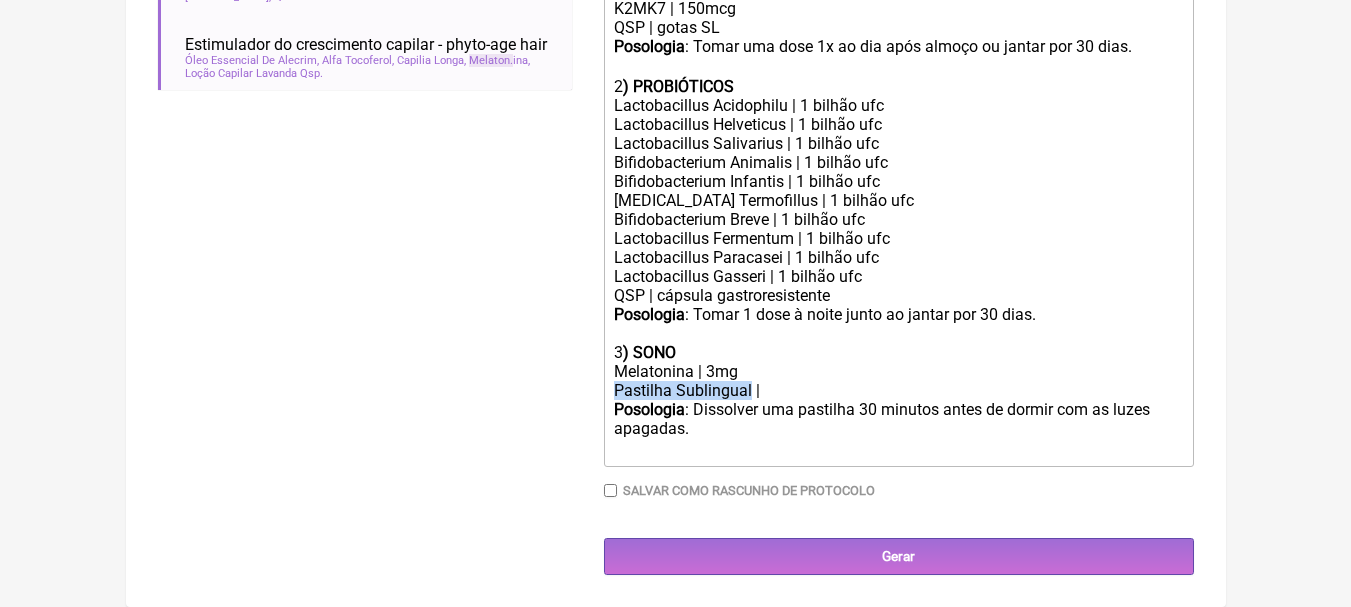 drag, startPoint x: 751, startPoint y: 387, endPoint x: 609, endPoint y: 387, distance: 142 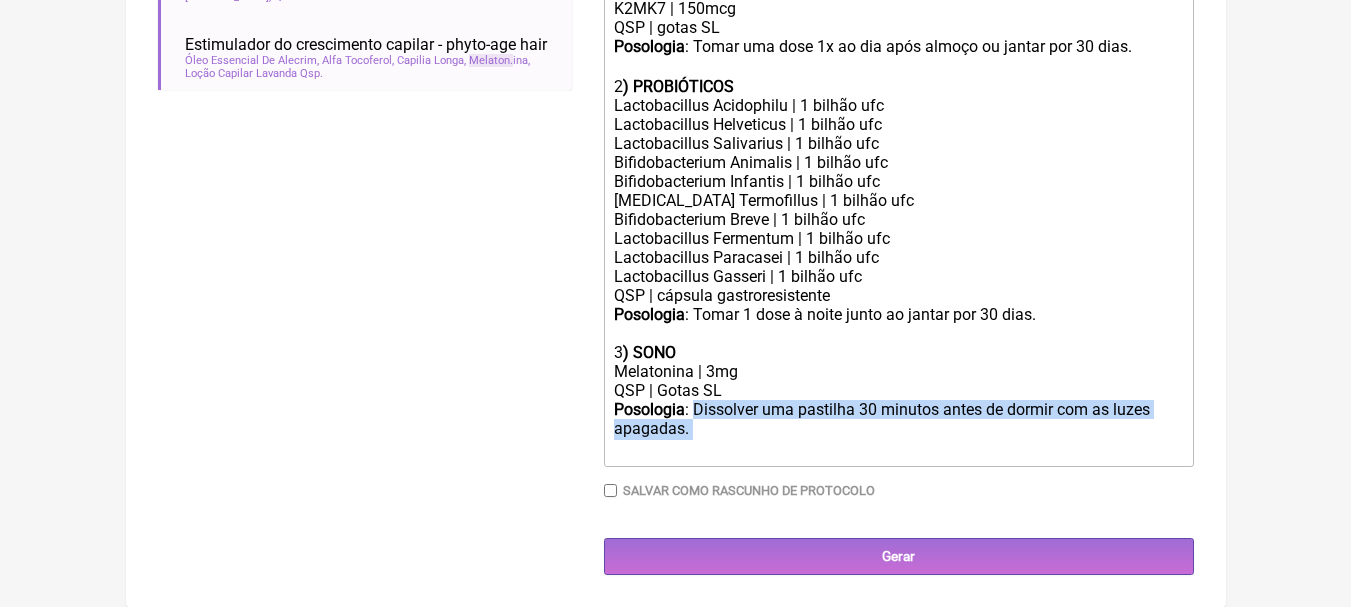 drag, startPoint x: 695, startPoint y: 409, endPoint x: 706, endPoint y: 431, distance: 24.596748 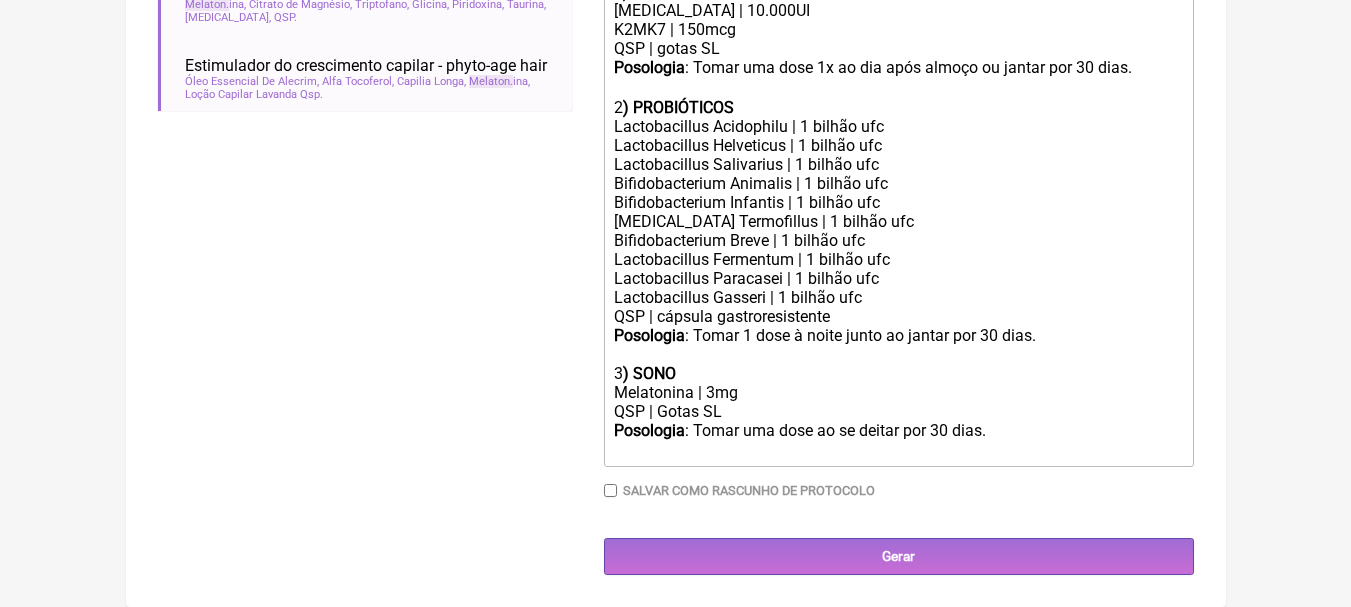 type on "<div><strong>1) VITAMINA D</strong></div><div>Colecalciferol | 10.000UI</div><div>K2MK7 | 150mcg</div><div>QSP | gotas SL</div><div><strong>Posologia</strong>: Tomar uma dose 1x ao dia após almoço ou jantar por 30 dias. ㅤ<br><br></div><div>2<strong>) PROBIÓTICOS</strong></div><div>Lactobacillus Acidophilu | 1 bilhão ufc</div><div>Lactobacillus Helveticus | 1 bilhão ufc</div><div>Lactobacillus Salivarius | 1 bilhão ufc</div><div>Bifidobacterium Animalis | 1 bilhão ufc</div><div>Bifidobacterium Infantis | 1 bilhão ufc</div><div>Streptococcus Termofillus | 1 bilhão ufc</div><div>Bifidobacterium Breve | 1 bilhão ufc</div><div>Lactobacillus Fermentum | 1 bilhão ufc</div><div>Lactobacillus Paracasei | 1 bilhão ufc</div><div>Lactobacillus Gasseri | 1 bilhão ufc<br>QSP | cápsula gastroresistente</div><div><strong>Posologia</strong>: Tomar 1 dose à noite junto ao jantar por 30 dias.<br><br></div><div>3<strong>) SONO</strong></div><div>Melatonina | 3mg</div><div>QSP | Gotas SL</div><div><strong>Posologia</strong>: T..." 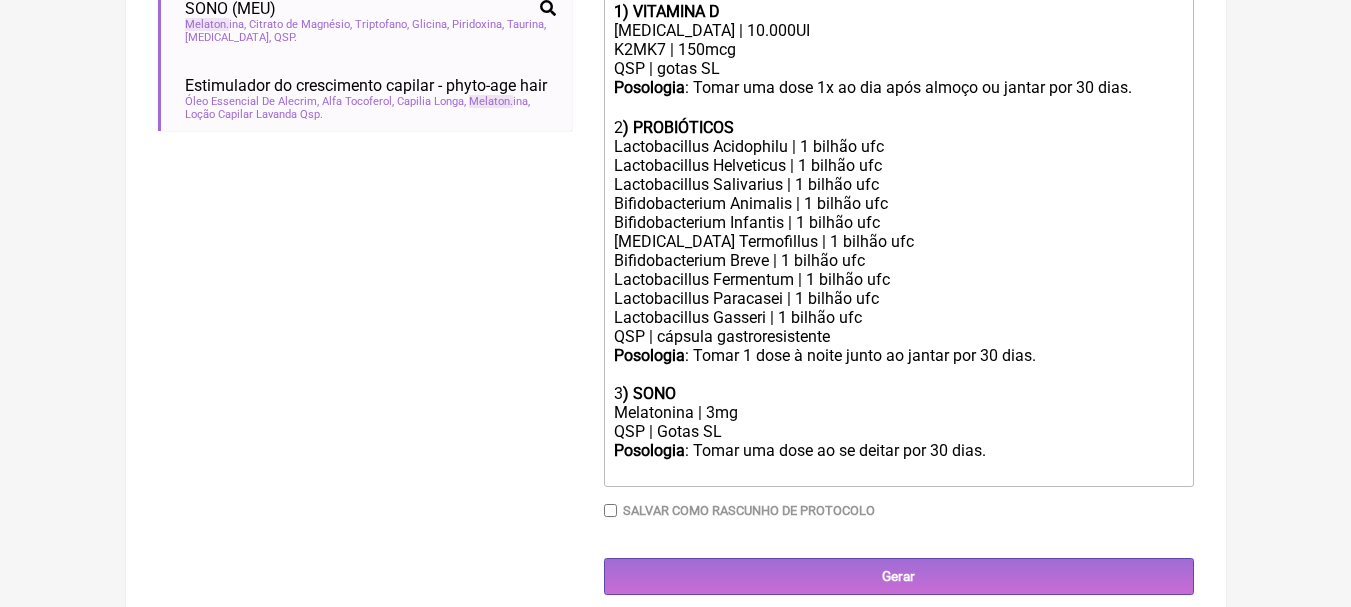 scroll, scrollTop: 708, scrollLeft: 0, axis: vertical 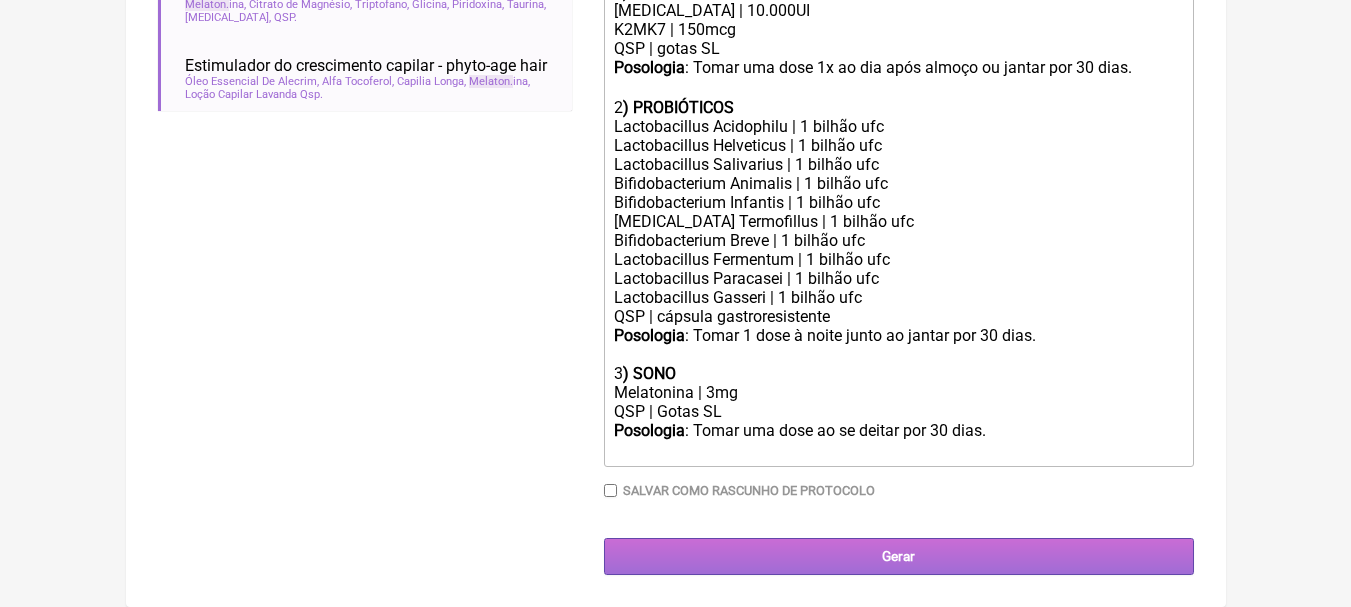 click on "Gerar" at bounding box center [899, 556] 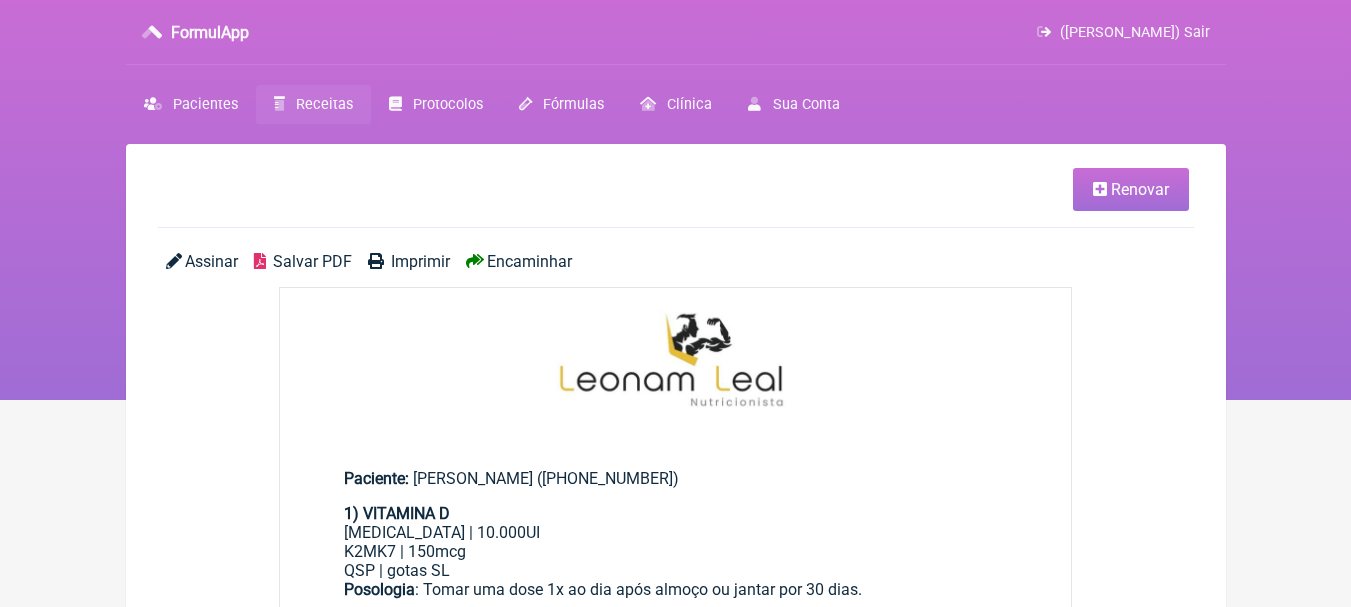 scroll, scrollTop: 0, scrollLeft: 0, axis: both 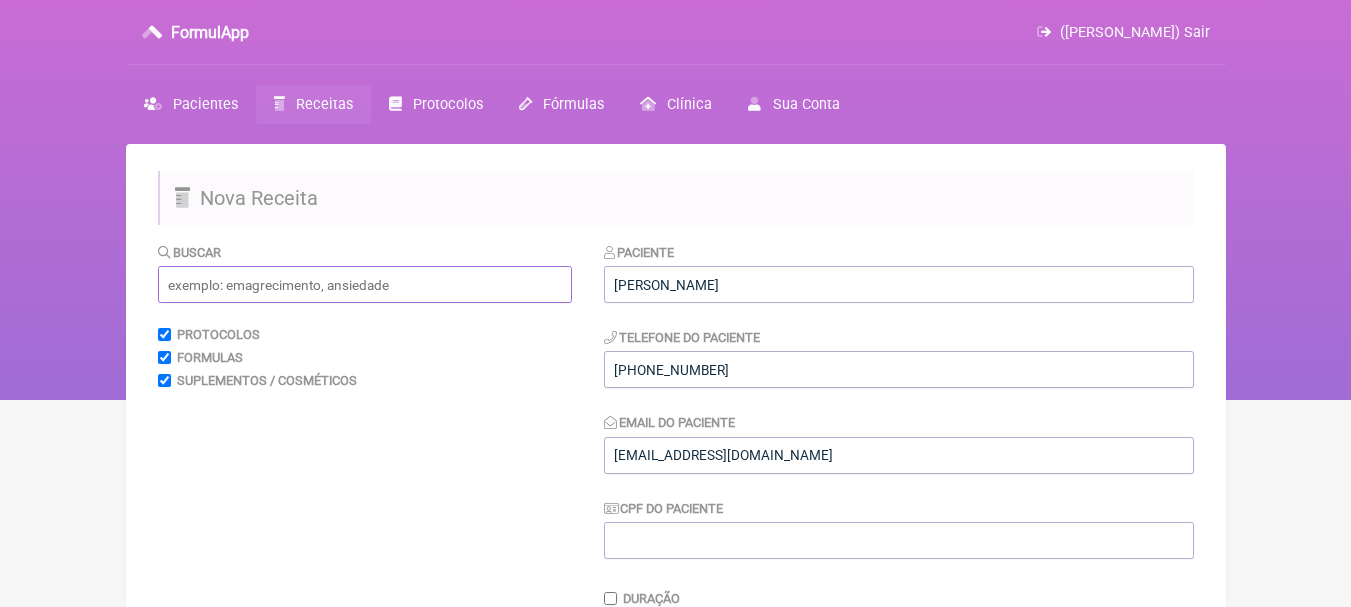 click at bounding box center [365, 284] 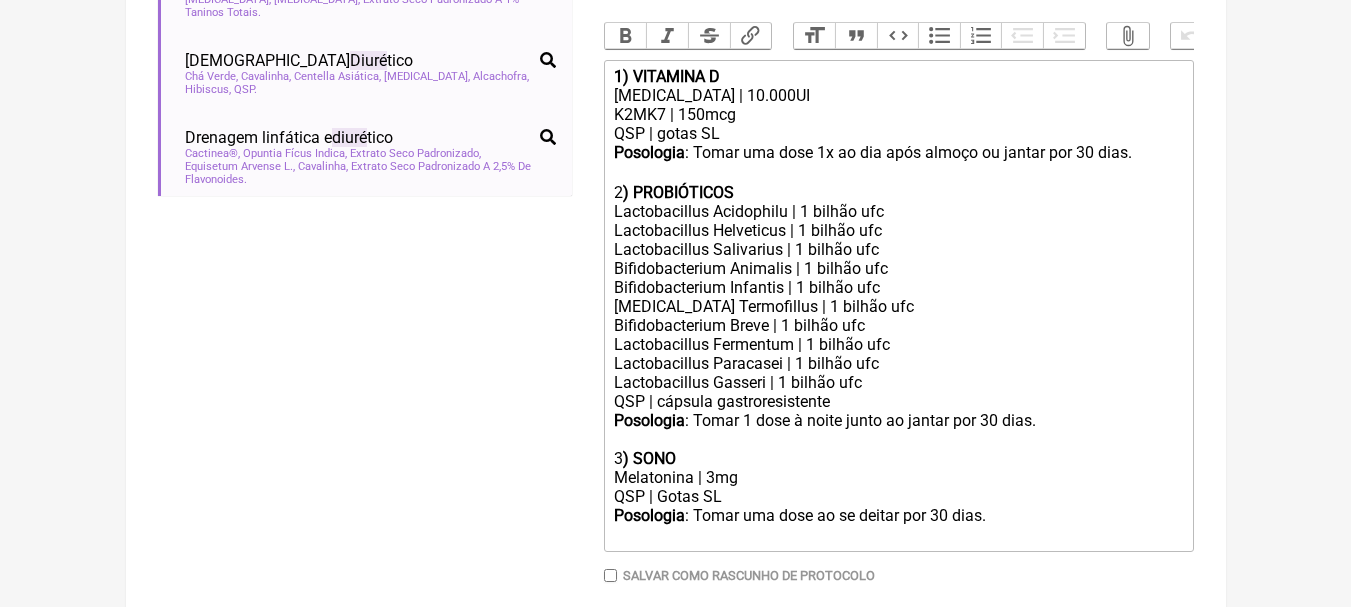 scroll, scrollTop: 408, scrollLeft: 0, axis: vertical 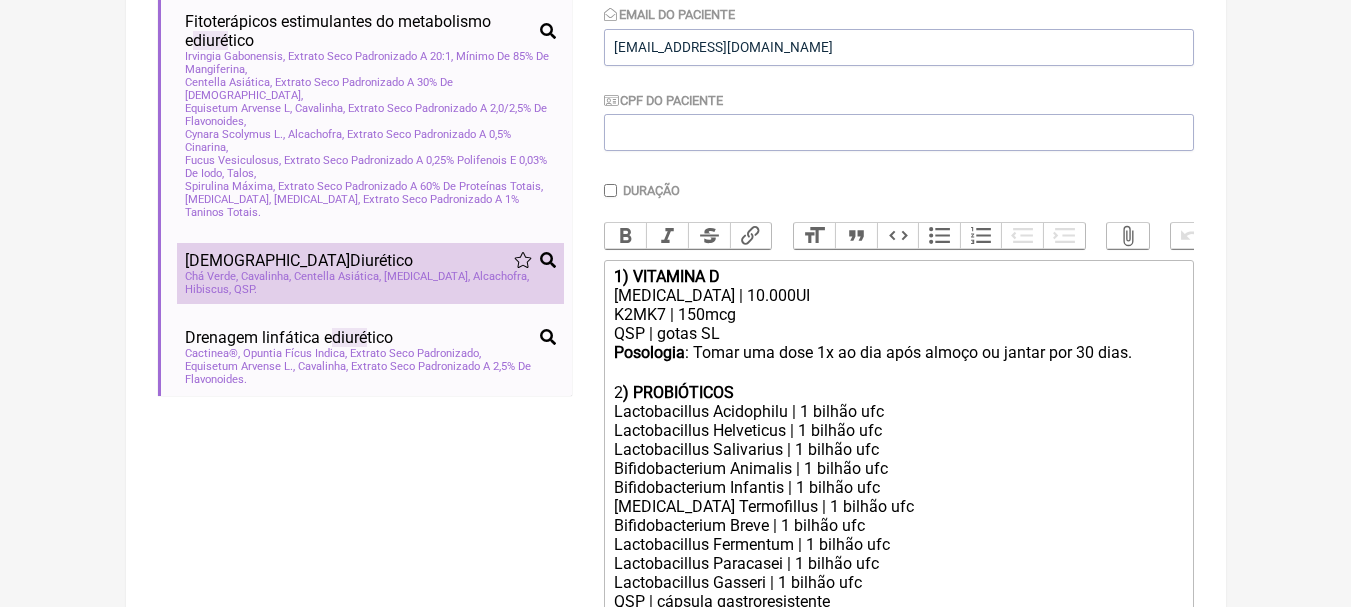 type on "diuré" 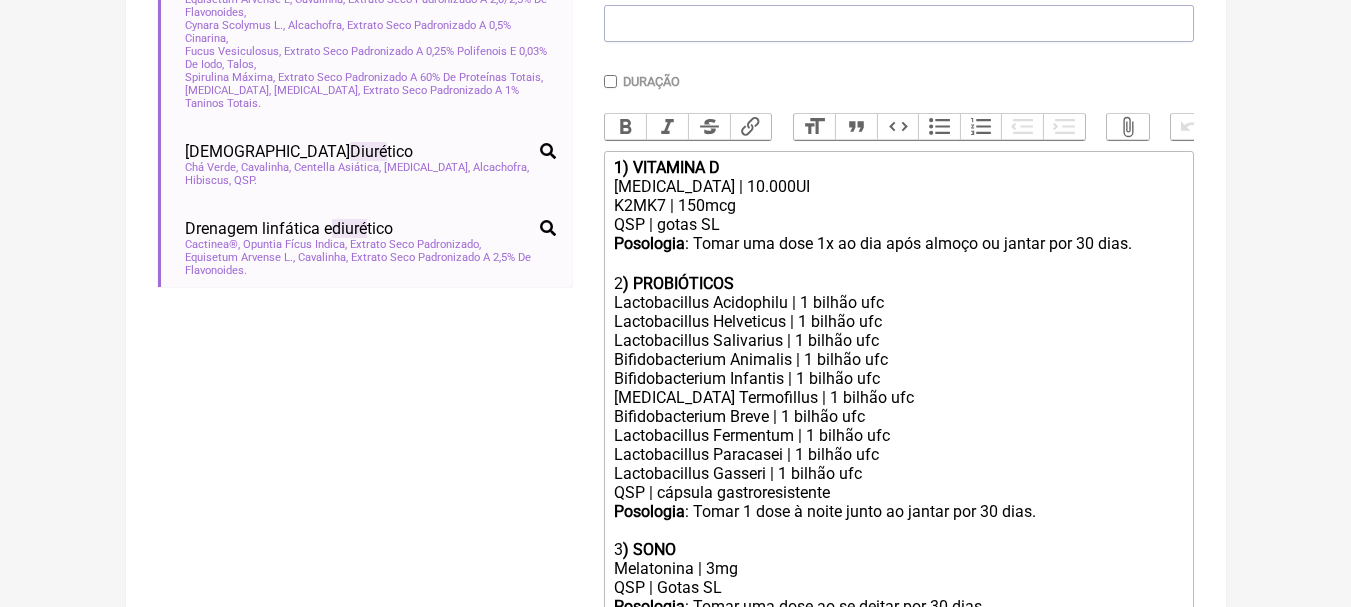 scroll, scrollTop: 808, scrollLeft: 0, axis: vertical 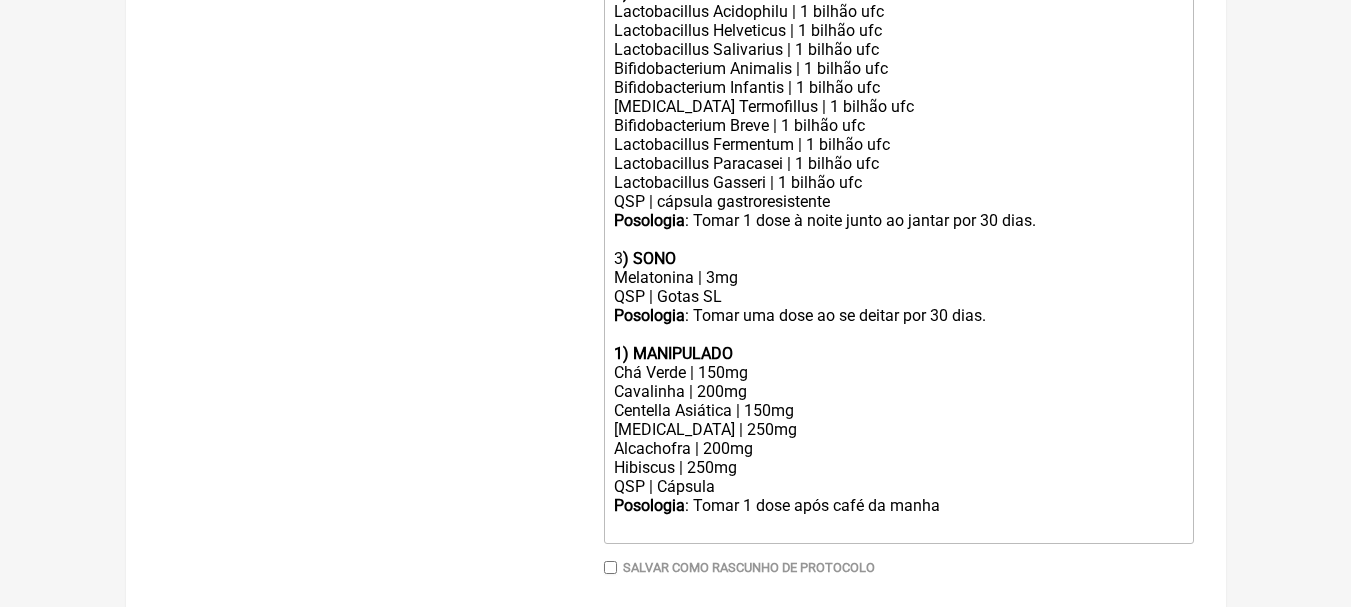 click on "1) MANIPULADO" 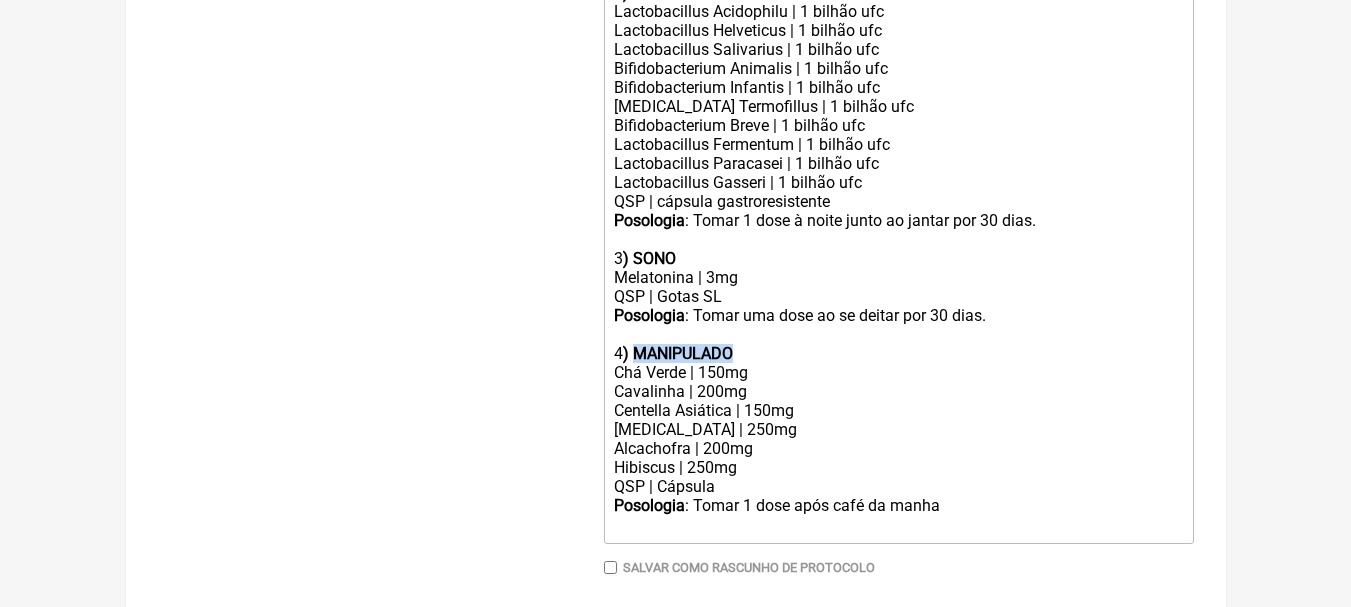 drag, startPoint x: 734, startPoint y: 362, endPoint x: 637, endPoint y: 368, distance: 97.18539 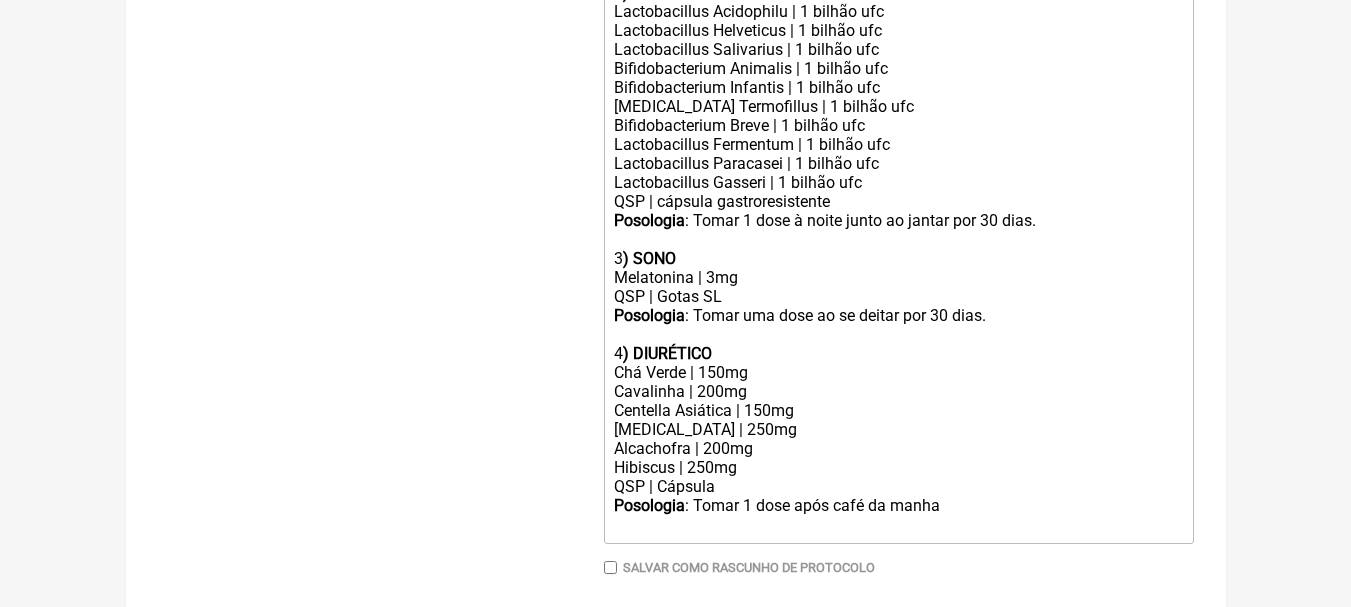 click on "Chá Verde | 150mg" 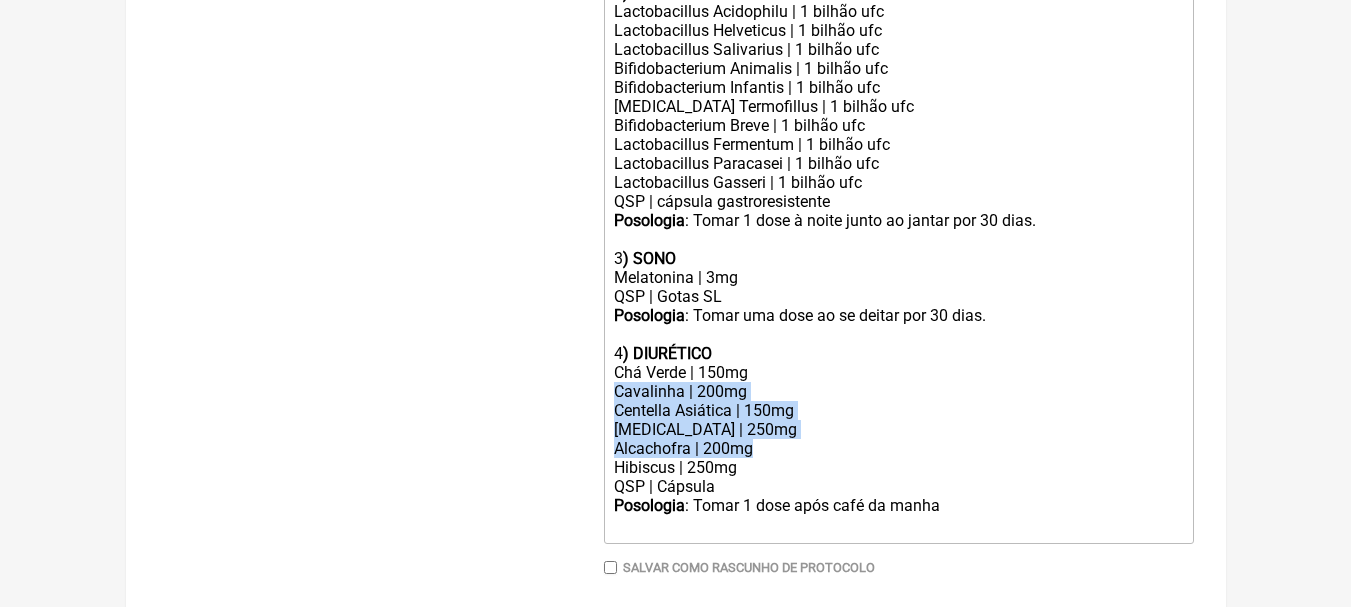 drag, startPoint x: 615, startPoint y: 408, endPoint x: 813, endPoint y: 461, distance: 204.97073 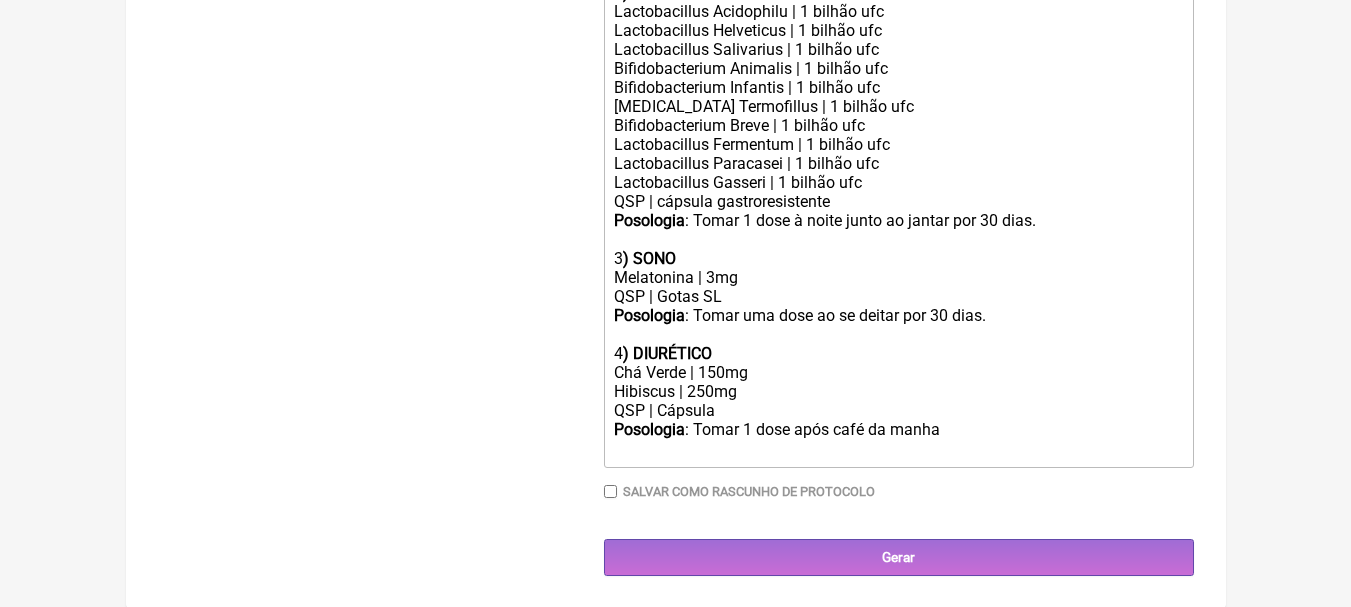 drag, startPoint x: 746, startPoint y: 389, endPoint x: 754, endPoint y: 396, distance: 10.630146 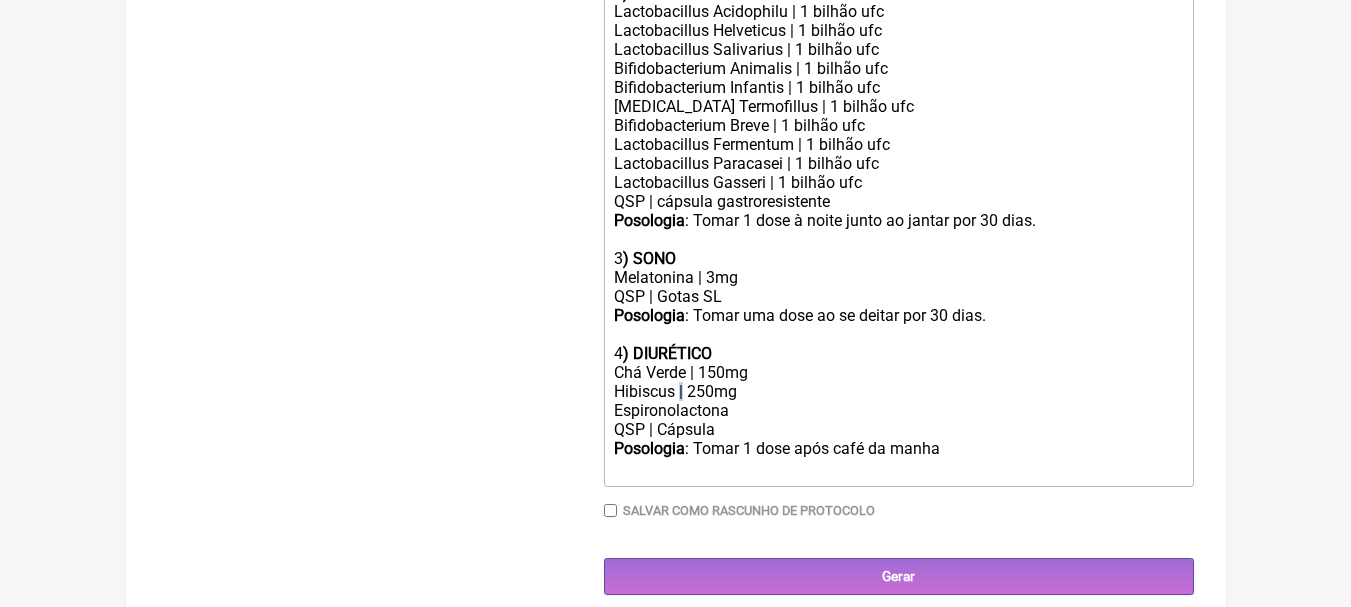 copy on "|" 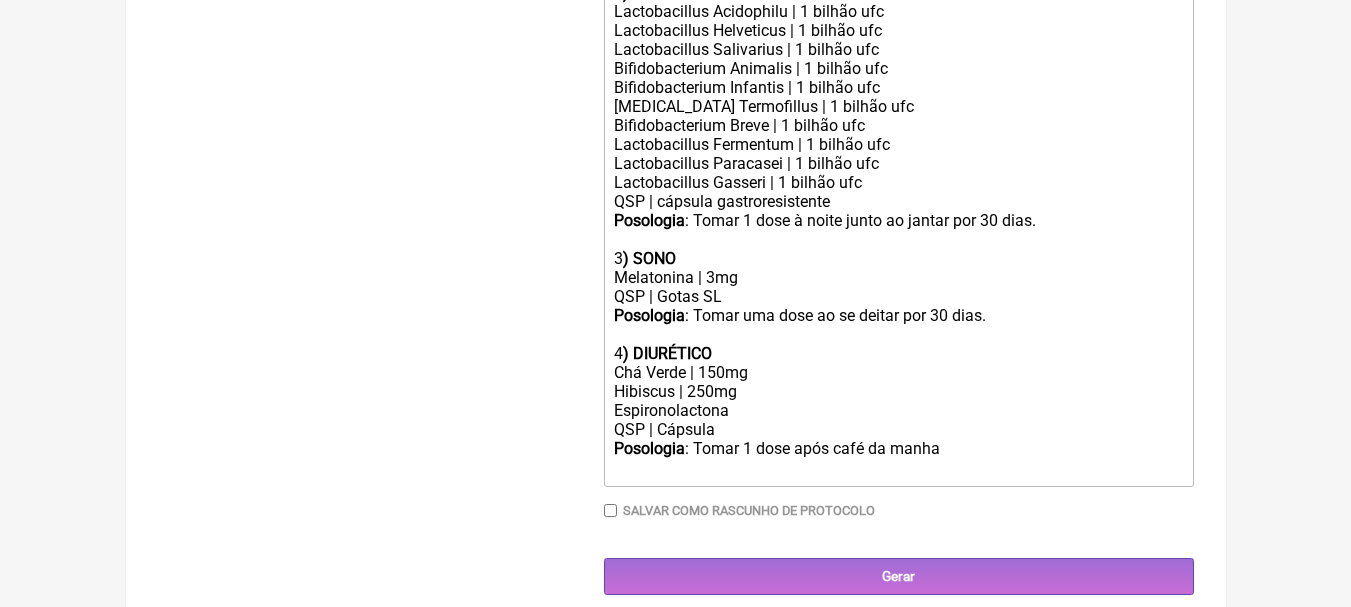 paste on "|" 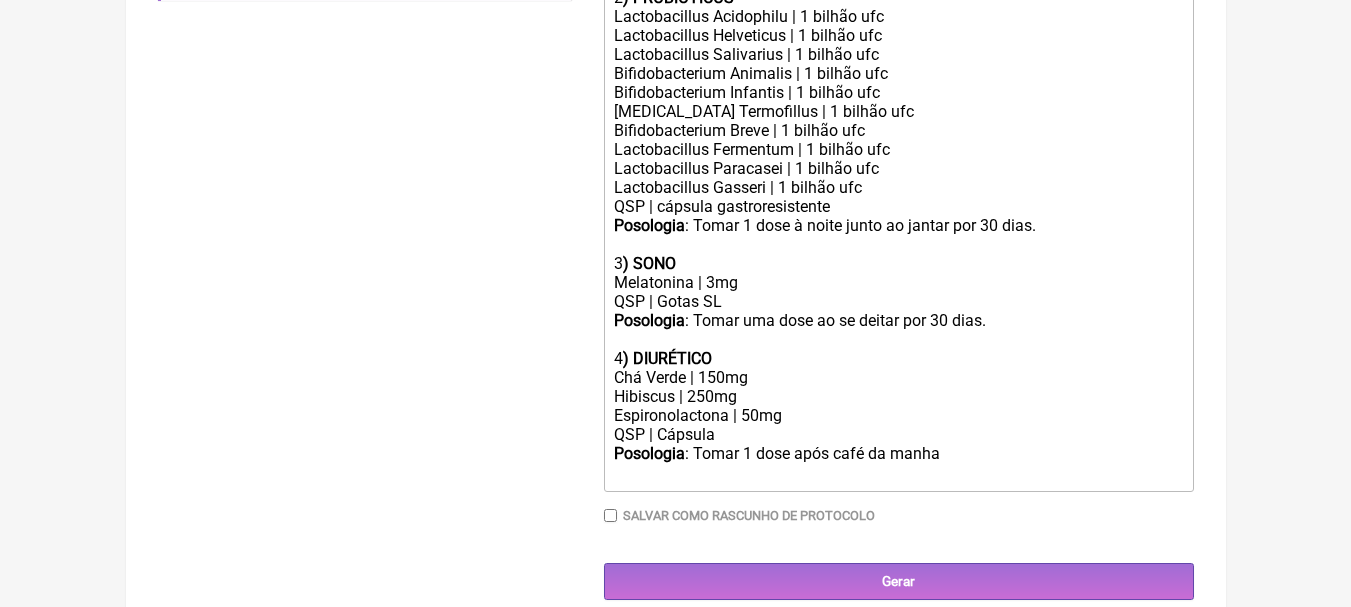 scroll, scrollTop: 808, scrollLeft: 0, axis: vertical 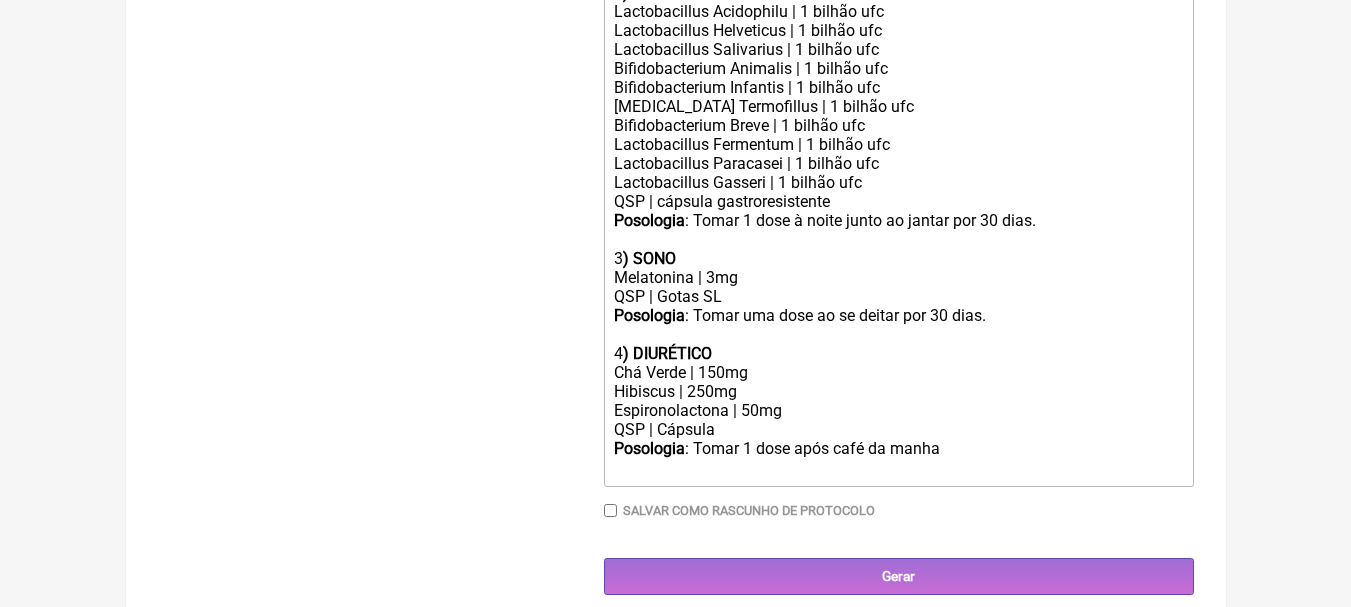 click on "Posologia : Tomar 1 dose após café da manha ㅤ" 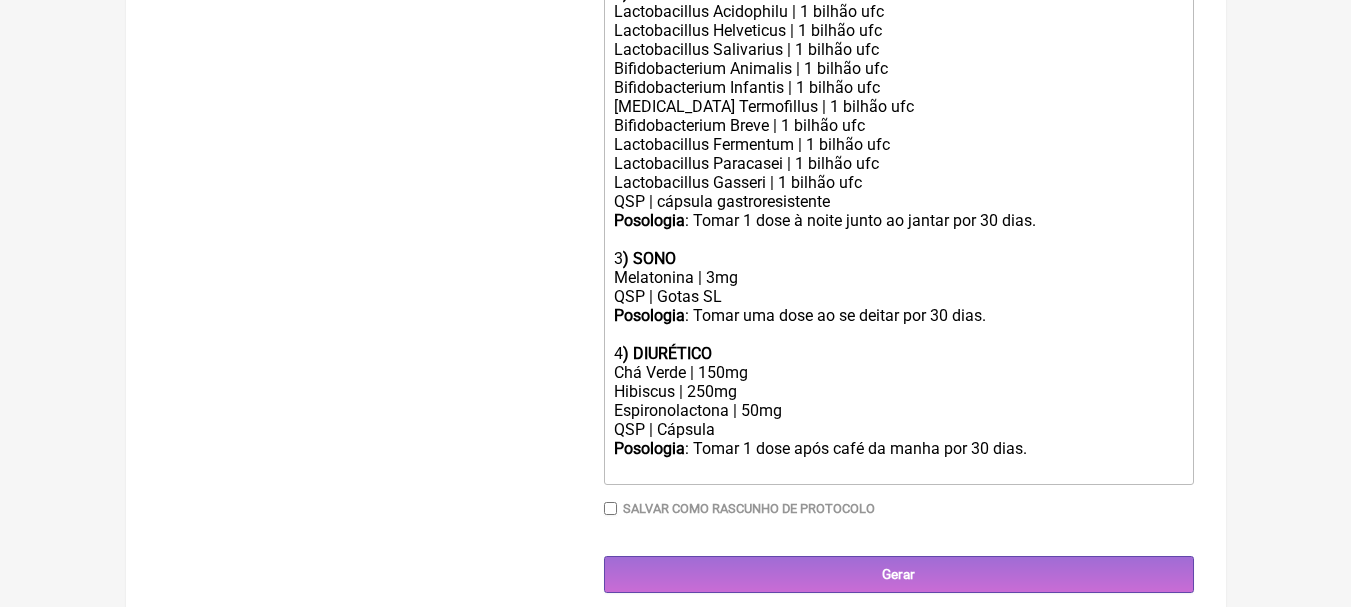 type on "<div><strong>1) VITAMINA D</strong></div><div>Colecalciferol | 10.000UI</div><div>K2MK7 | 150mcg</div><div>QSP | gotas SL</div><div><strong>Posologia</strong>: Tomar uma dose 1x ao dia após almoço ou jantar por 30 dias. ㅤ<br><br></div><div>2<strong>) PROBIÓTICOS</strong></div><div>Lactobacillus Acidophilu | 1 bilhão ufc</div><div>Lactobacillus Helveticus | 1 bilhão ufc</div><div>Lactobacillus Salivarius | 1 bilhão ufc</div><div>Bifidobacterium Animalis | 1 bilhão ufc</div><div>Bifidobacterium Infantis | 1 bilhão ufc</div><div>Streptococcus Termofillus | 1 bilhão ufc</div><div>Bifidobacterium Breve | 1 bilhão ufc</div><div>Lactobacillus Fermentum | 1 bilhão ufc</div><div>Lactobacillus Paracasei | 1 bilhão ufc</div><div>Lactobacillus Gasseri | 1 bilhão ufc<br>QSP | cápsula gastroresistente</div><div><strong>Posologia</strong>: Tomar 1 dose à noite junto ao jantar por 30 dias.<br><br></div><div>3<strong>) SONO</strong></div><div>Melatonina | 3mg</div><div>QSP | Gotas SL</div><div><strong>Posologia</strong>: T..." 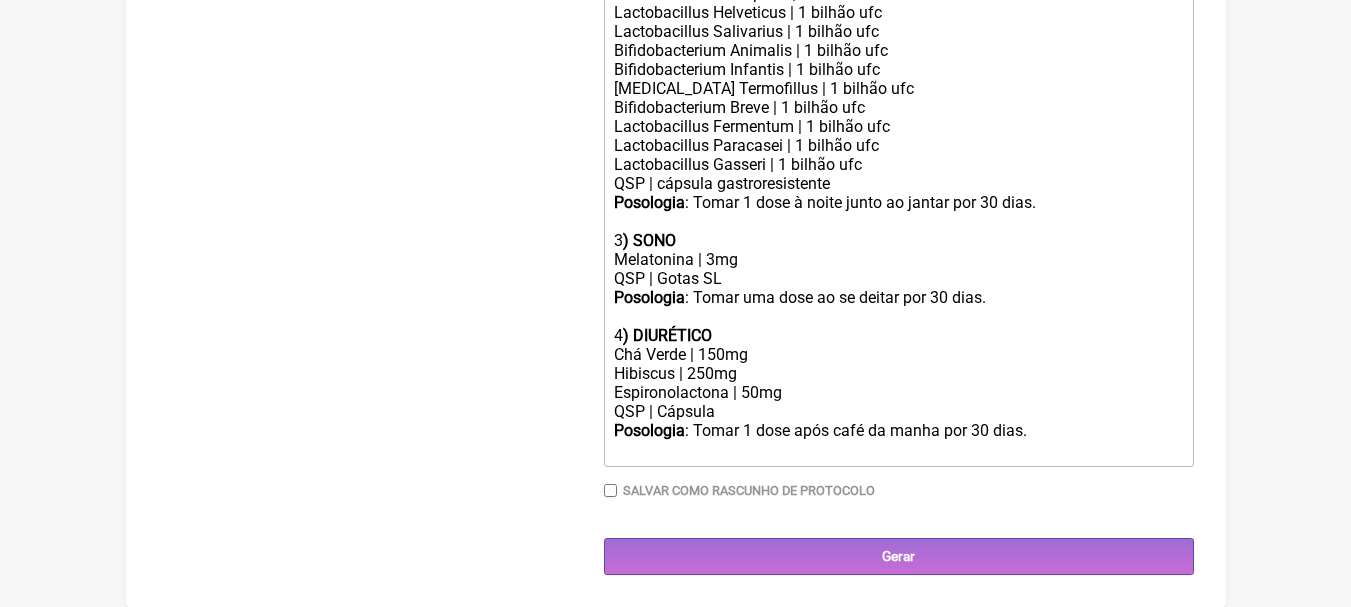 scroll, scrollTop: 841, scrollLeft: 0, axis: vertical 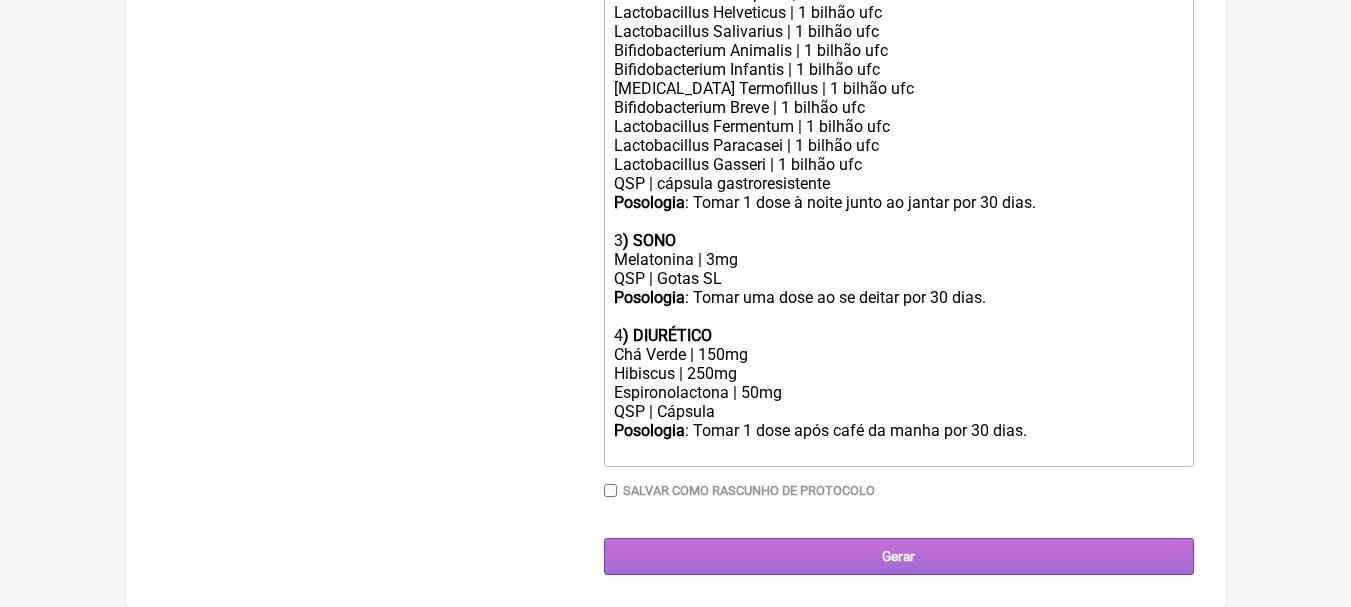 click on "Gerar" at bounding box center (899, 556) 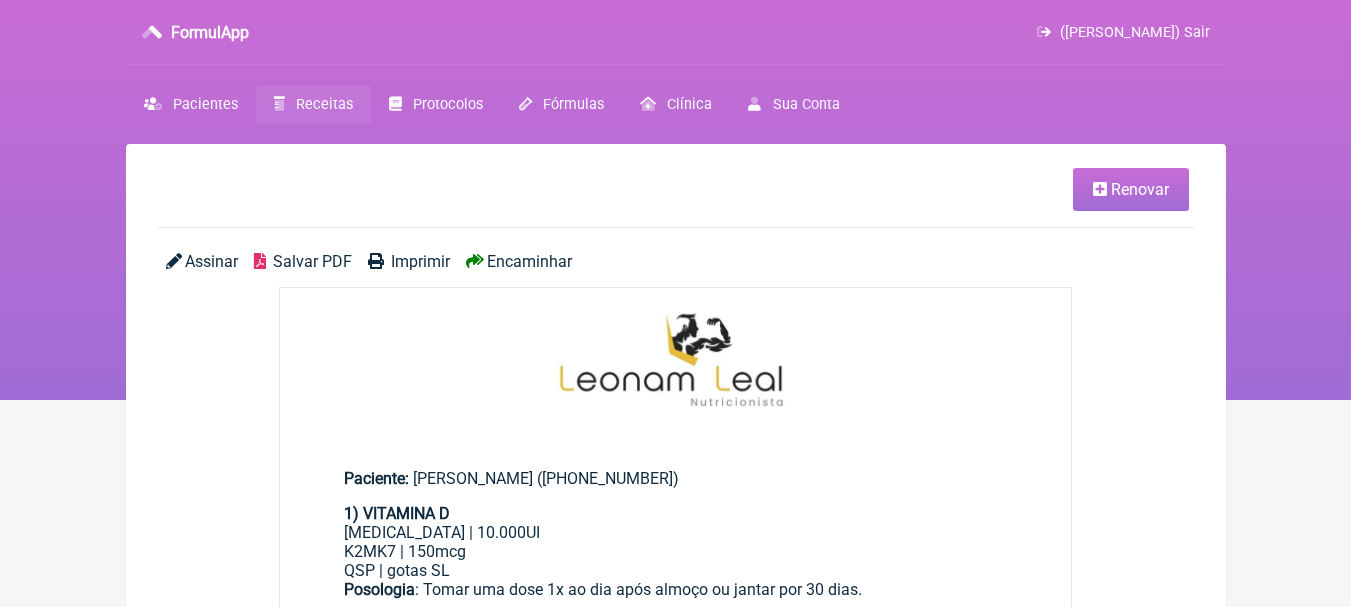 scroll, scrollTop: 0, scrollLeft: 0, axis: both 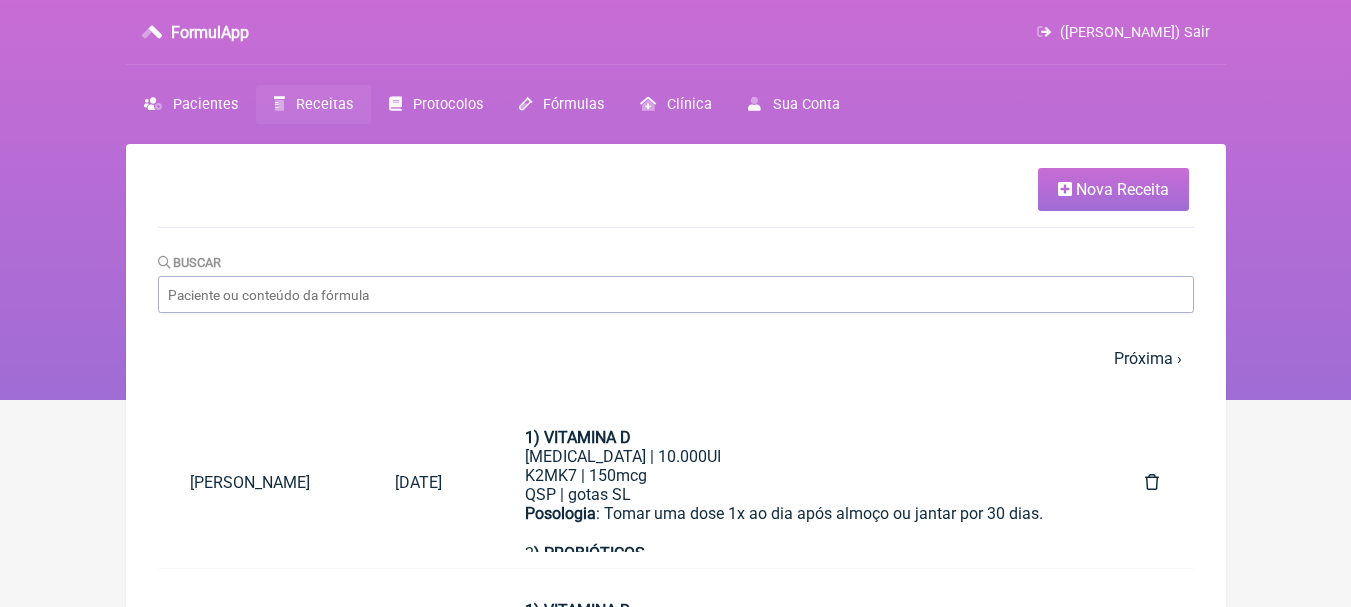 click on "Nova Receita" at bounding box center [1122, 189] 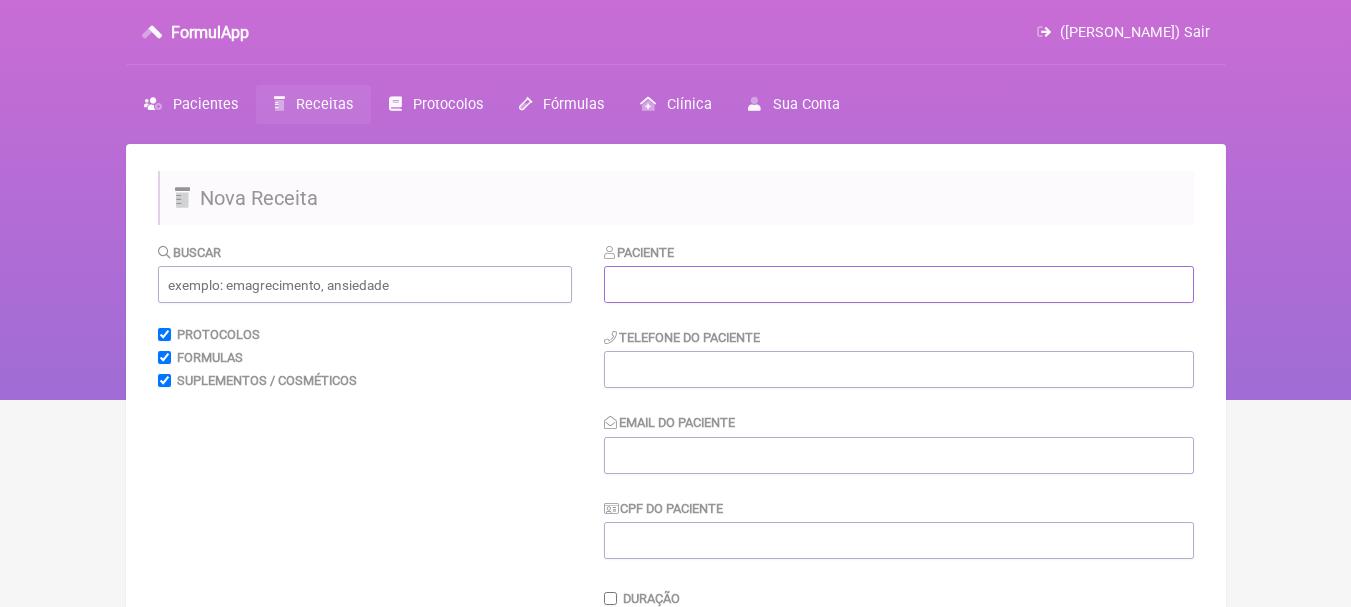 click at bounding box center [899, 284] 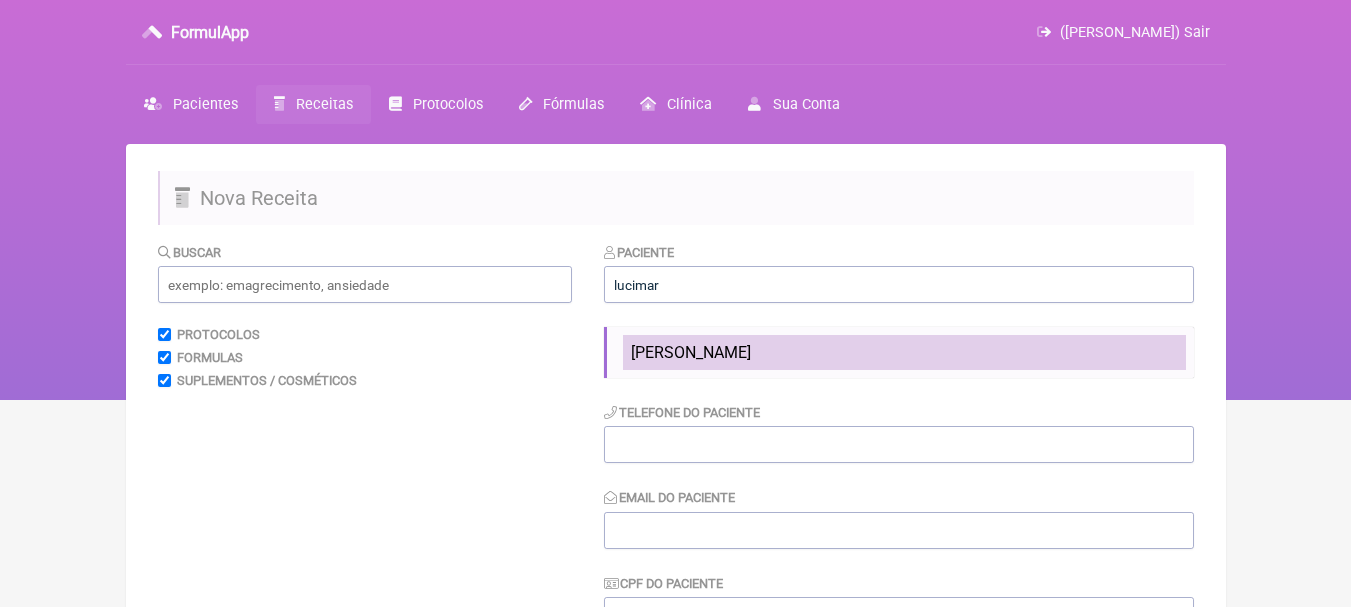 click on "[PERSON_NAME]" at bounding box center [691, 352] 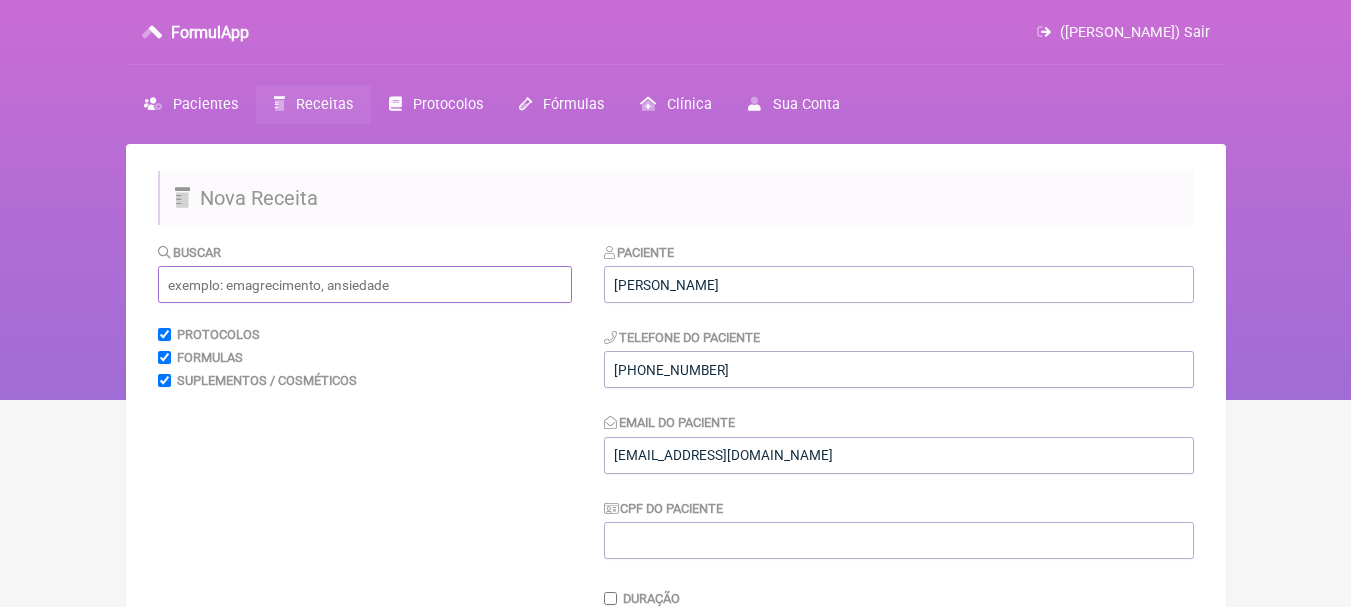 click at bounding box center [365, 284] 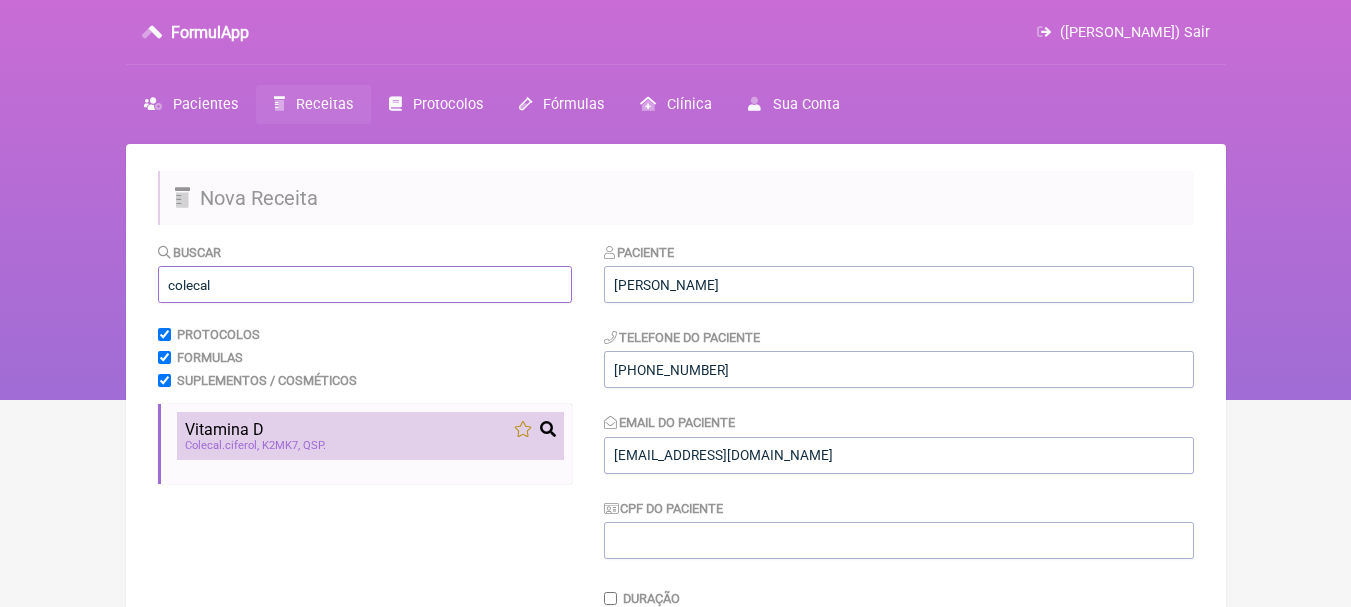type on "colecal" 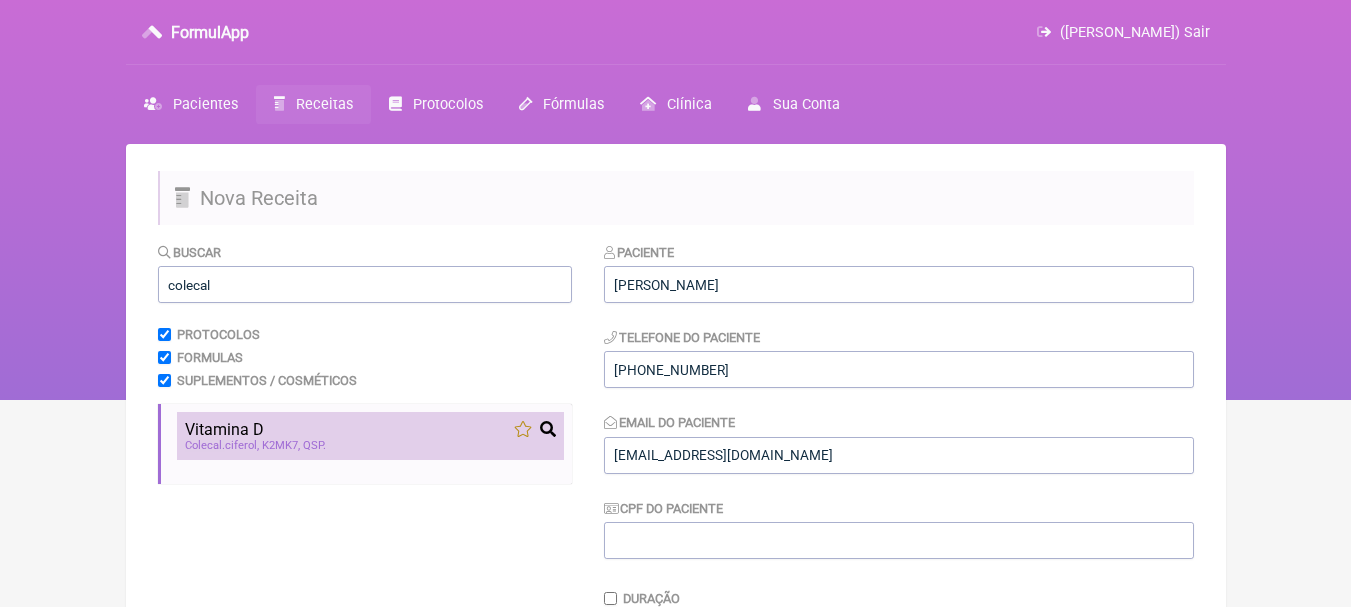 click on "Vitamina D
Colecal ciferol   K2MK7   QSP" at bounding box center [370, 436] 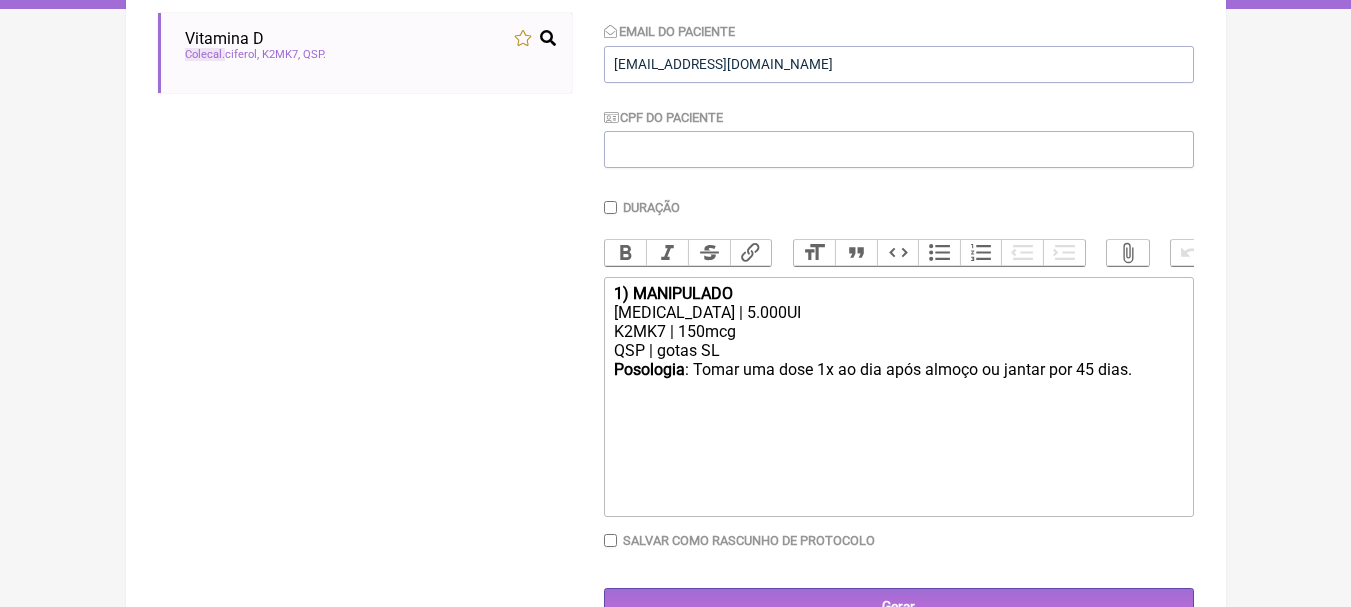 scroll, scrollTop: 400, scrollLeft: 0, axis: vertical 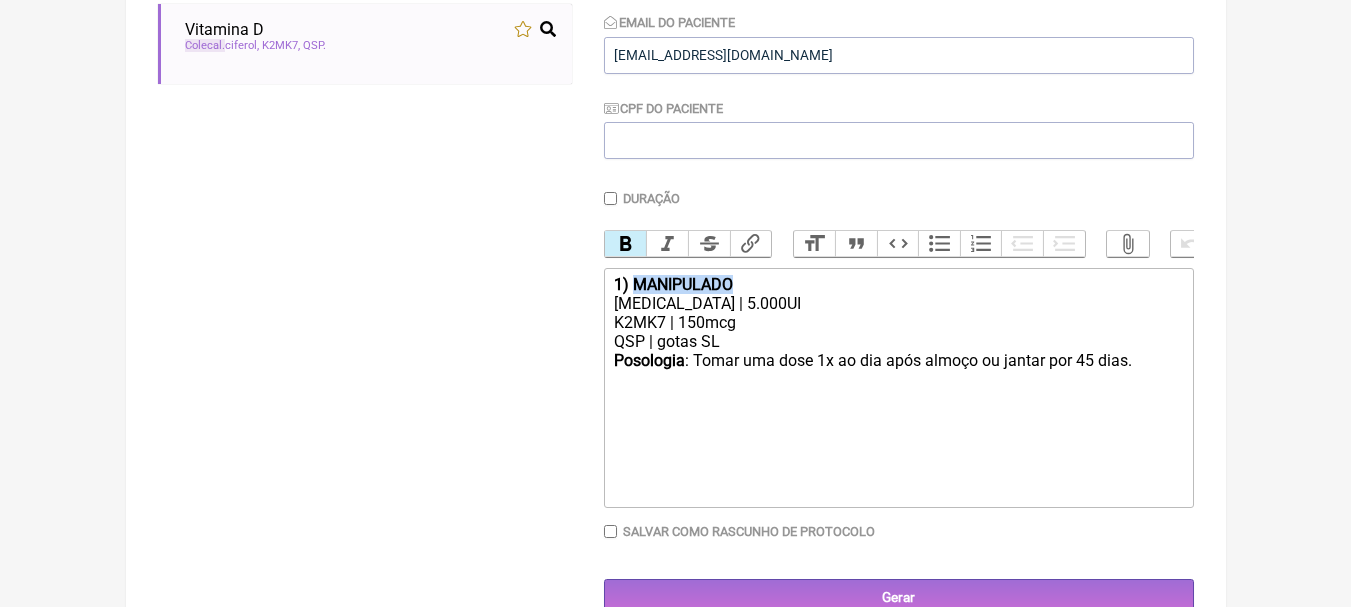 drag, startPoint x: 747, startPoint y: 290, endPoint x: 635, endPoint y: 298, distance: 112.28535 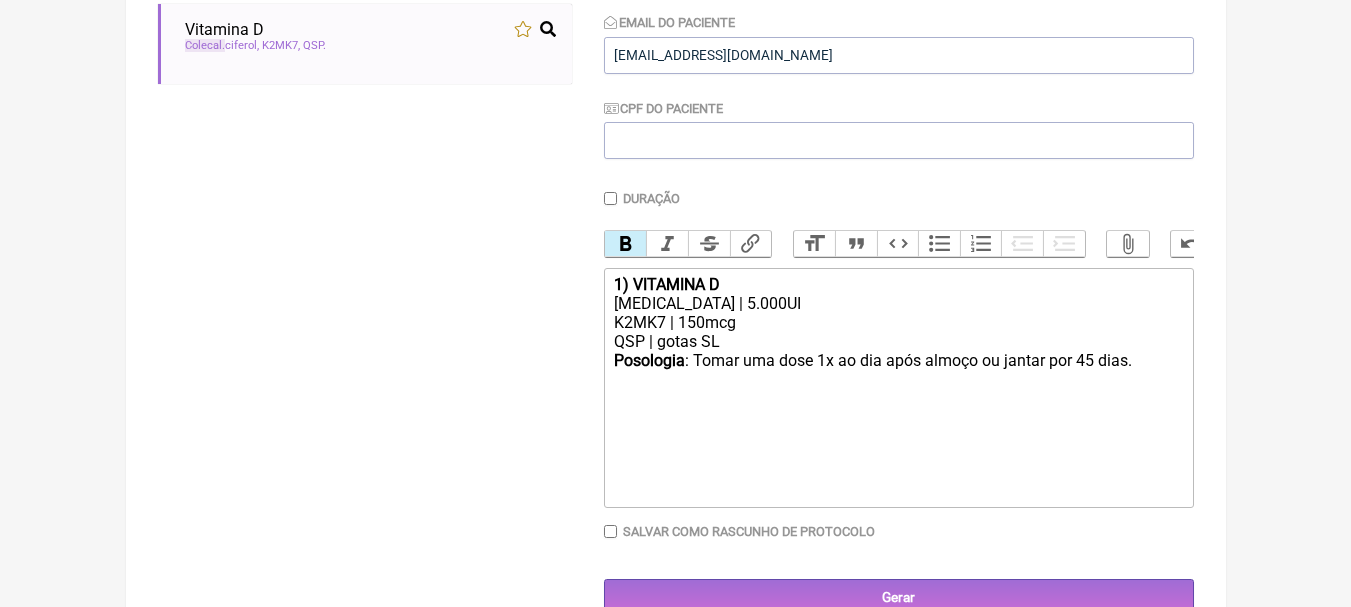 click on "Posologia : Tomar uma dose 1x ao dia após almoço ou jantar por 45 dias. ㅤ" 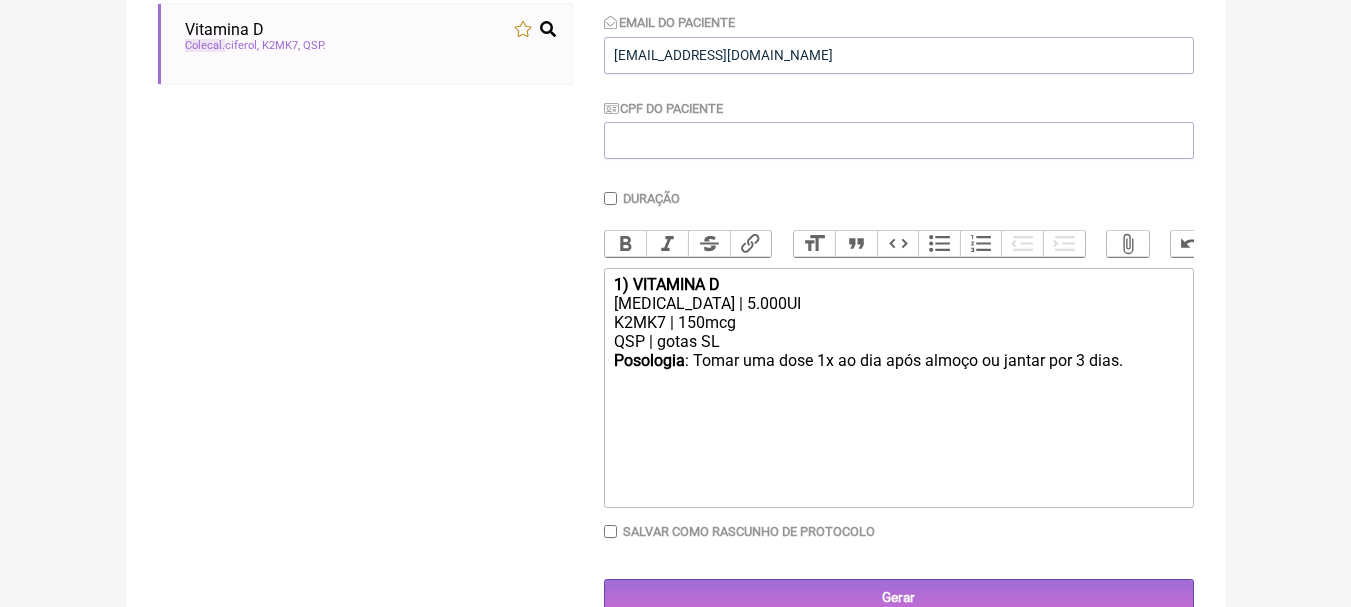 type on "<div><strong>1) VITAMINA D</strong></div><div>[MEDICAL_DATA] | 5.000UI</div><div>K2MK7 | 150mcg</div><div>QSP | gotas SL</div><div><strong>Posologia</strong>: Tomar uma dose 1x ao dia após almoço ou jantar por 30 dias. ㅤ<br><br></div>" 